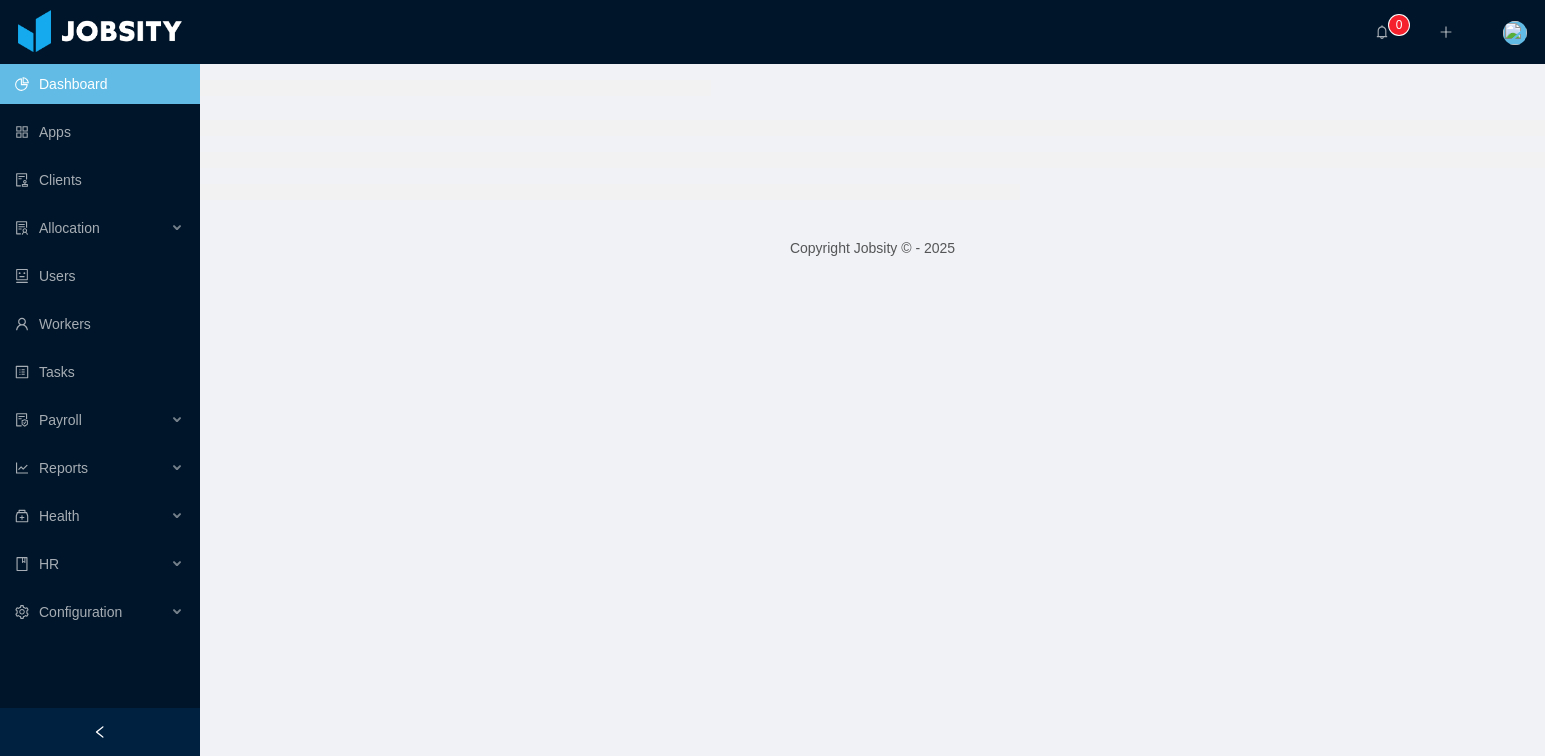 scroll, scrollTop: 0, scrollLeft: 0, axis: both 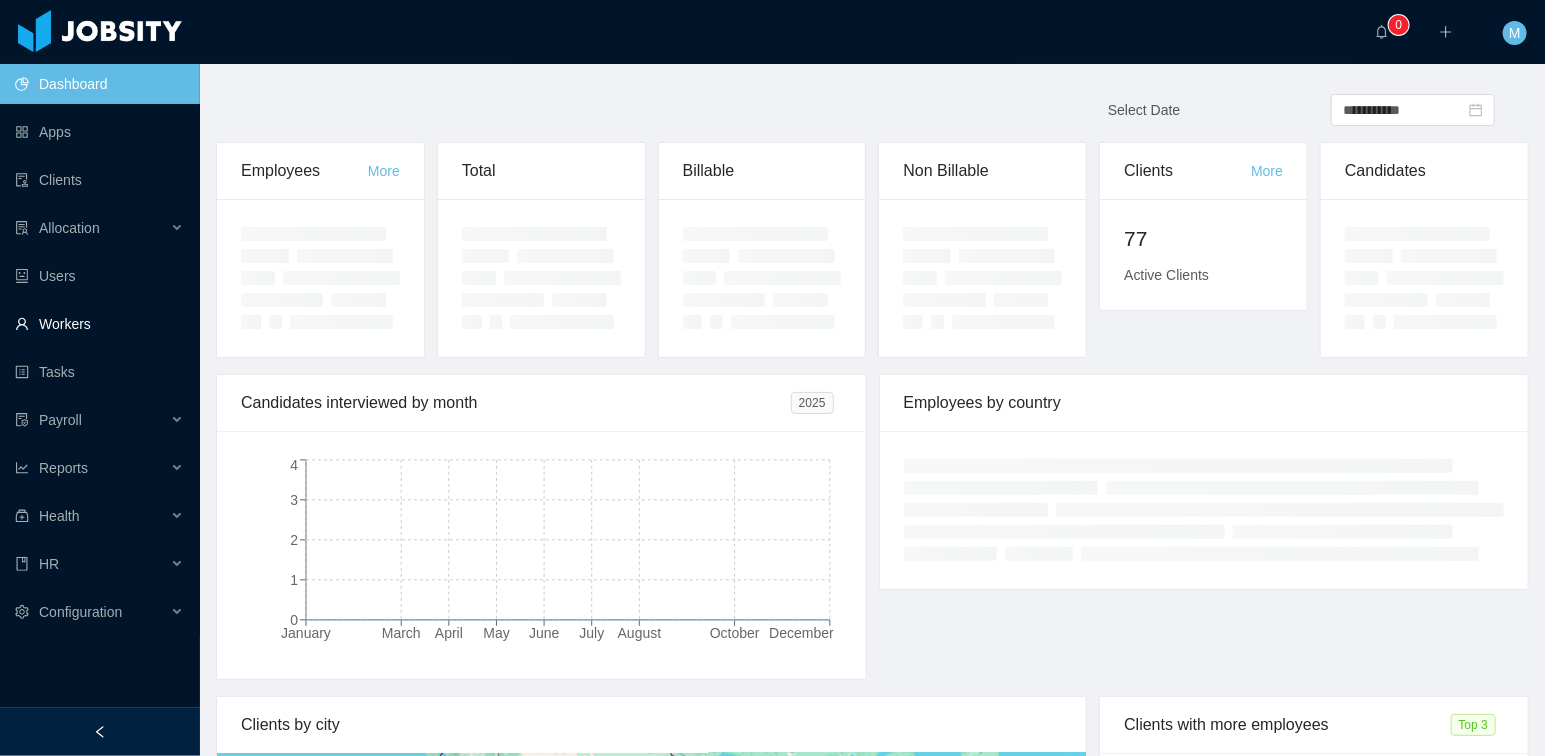click on "Workers" at bounding box center [99, 324] 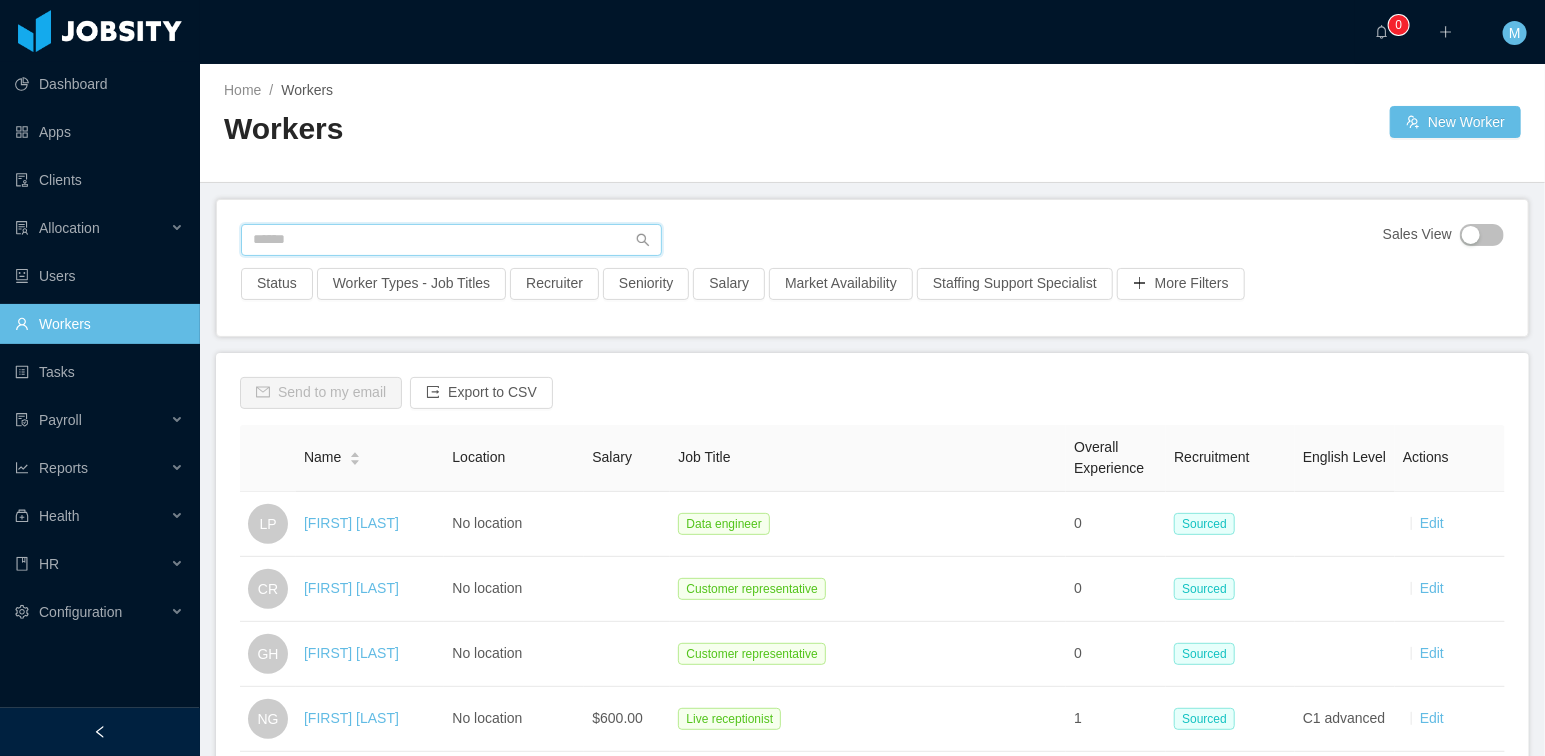 click at bounding box center (451, 240) 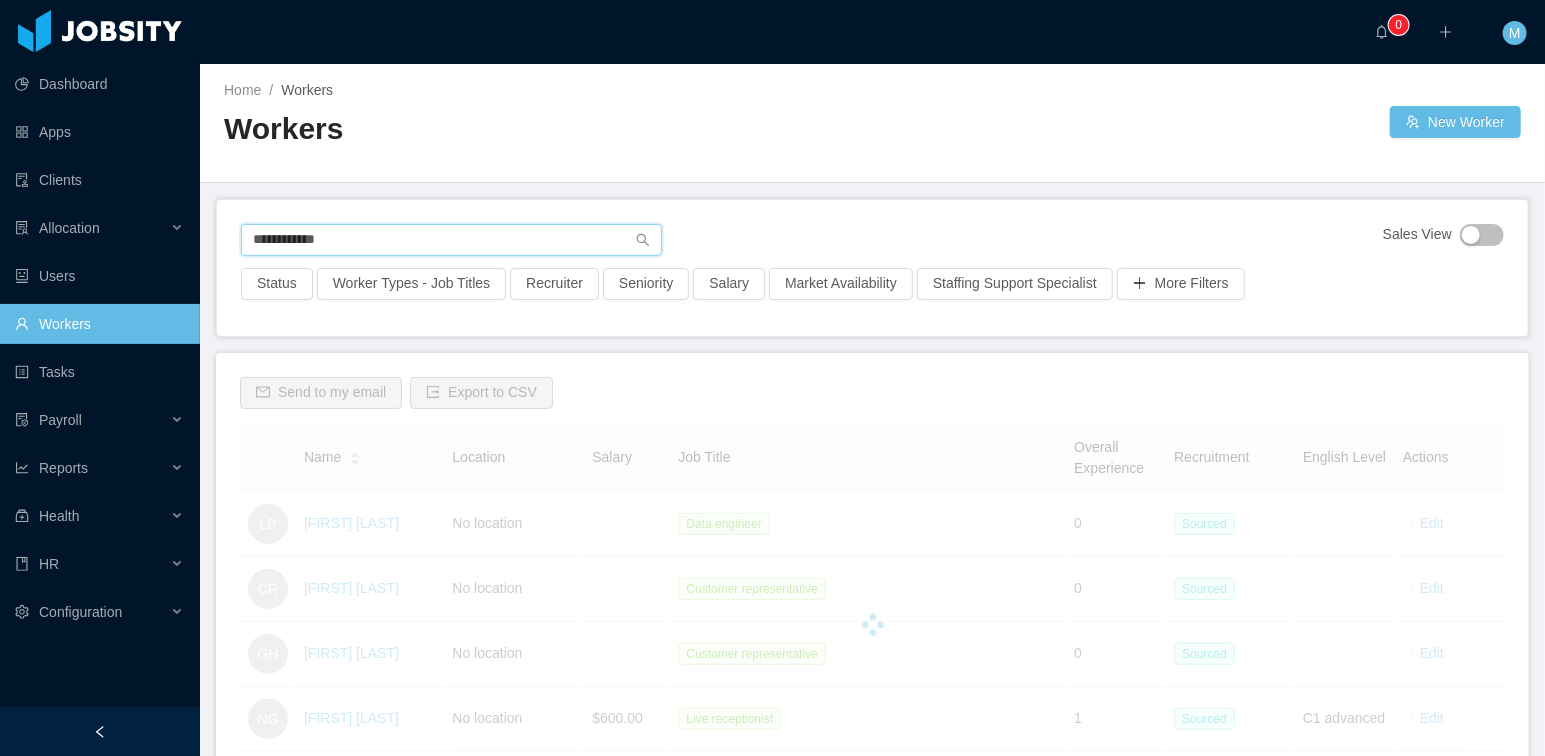 type on "**********" 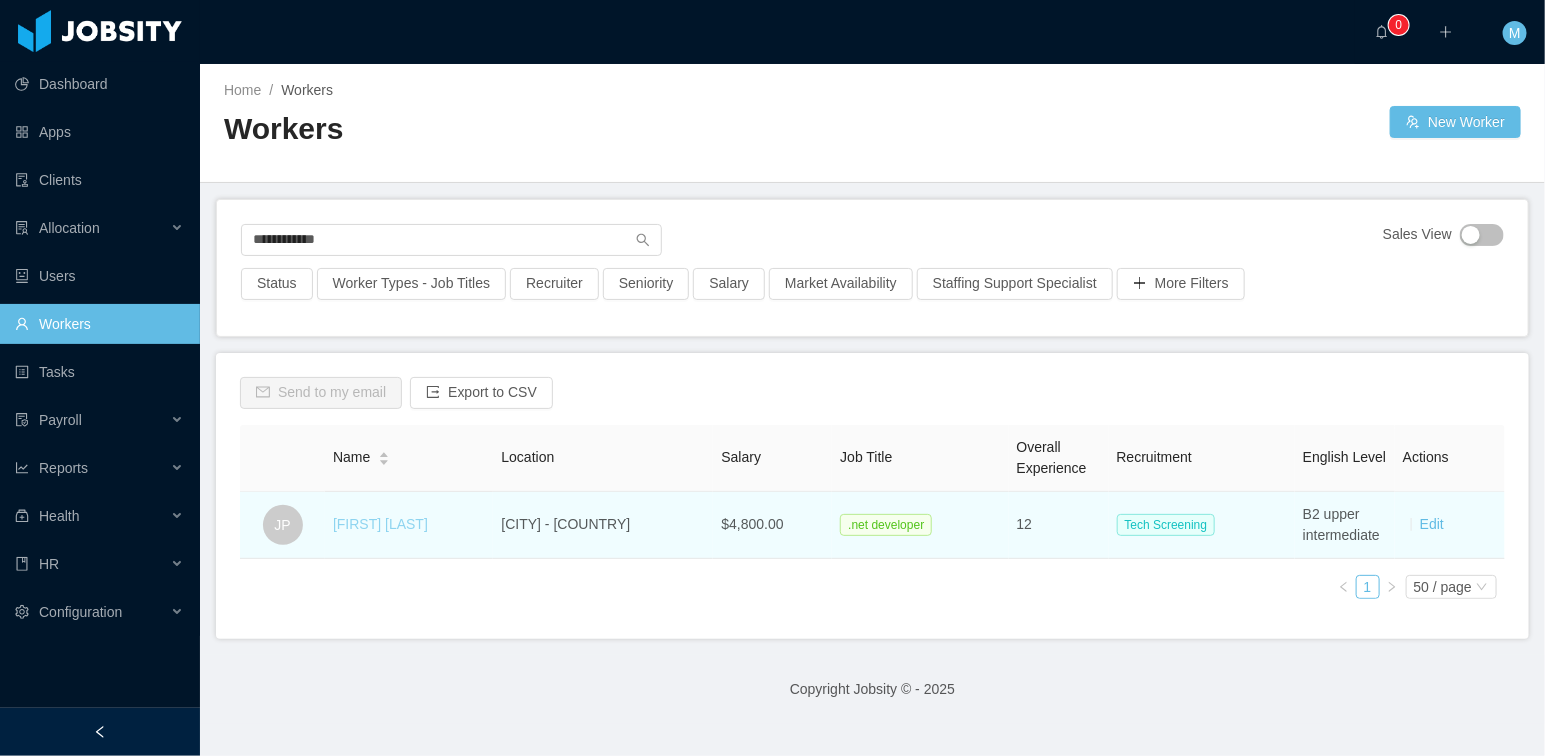 click on "Joel Pacheco" at bounding box center (380, 524) 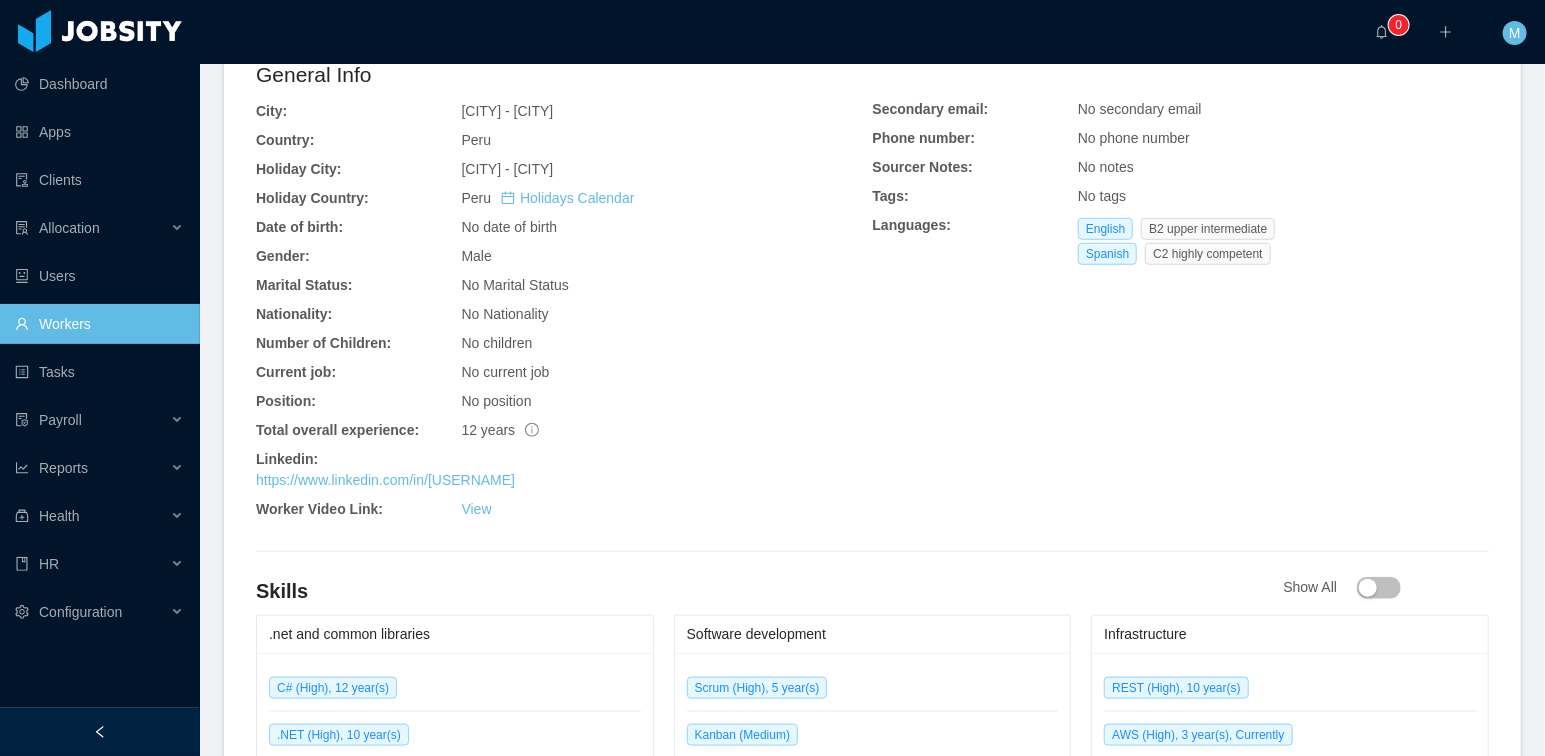 scroll, scrollTop: 581, scrollLeft: 0, axis: vertical 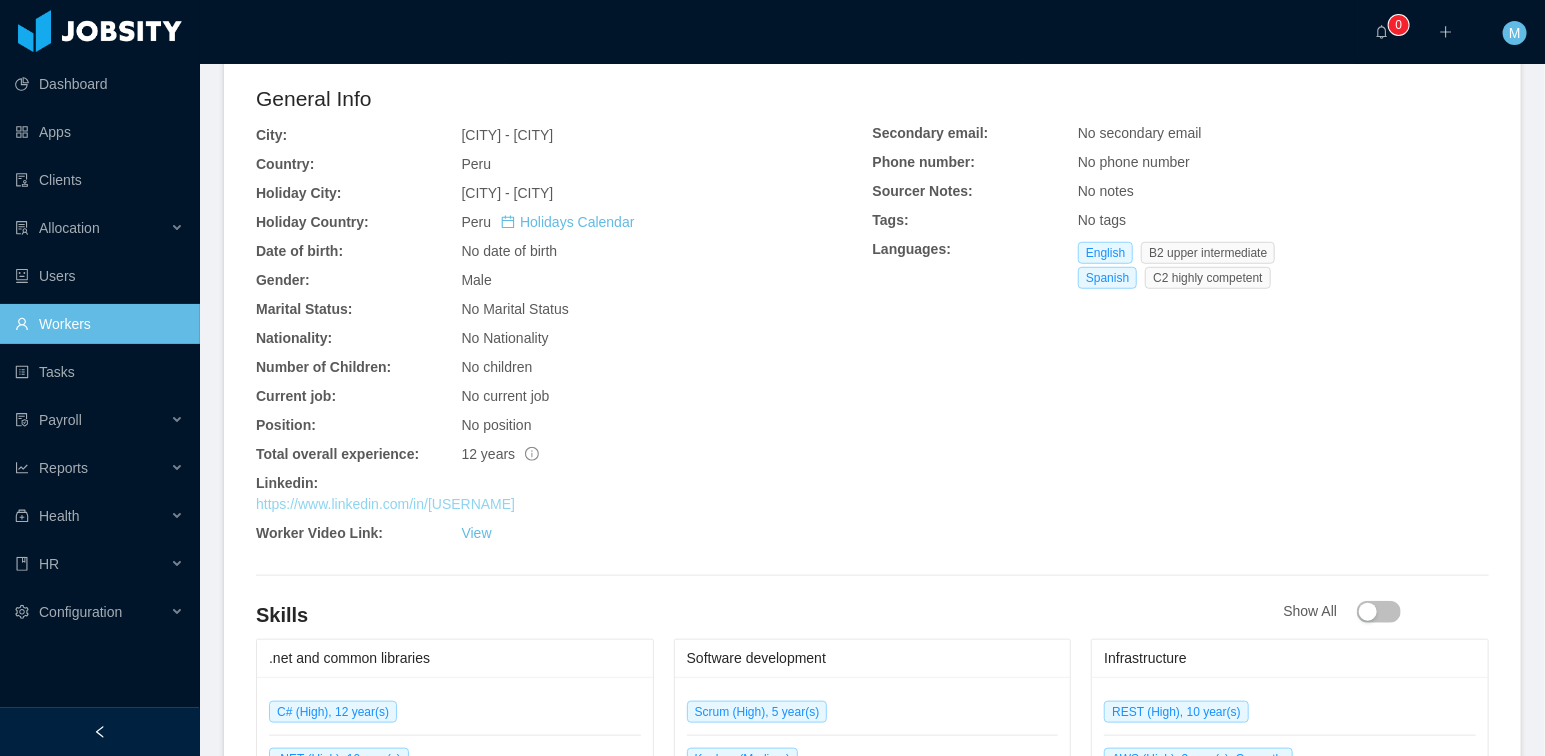 click on "https://www.linkedin.com/in/jpachecov89" at bounding box center [385, 504] 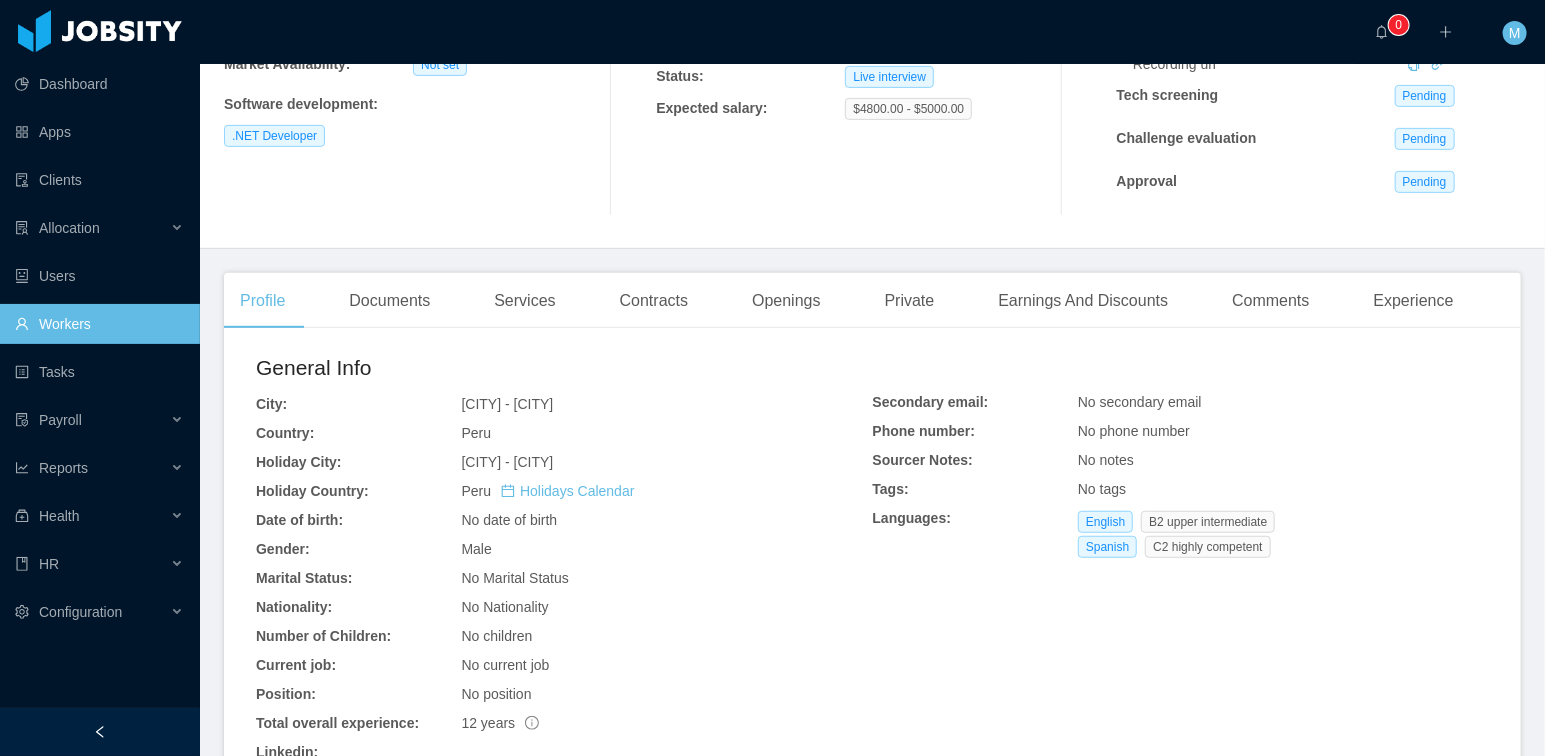 scroll, scrollTop: 0, scrollLeft: 0, axis: both 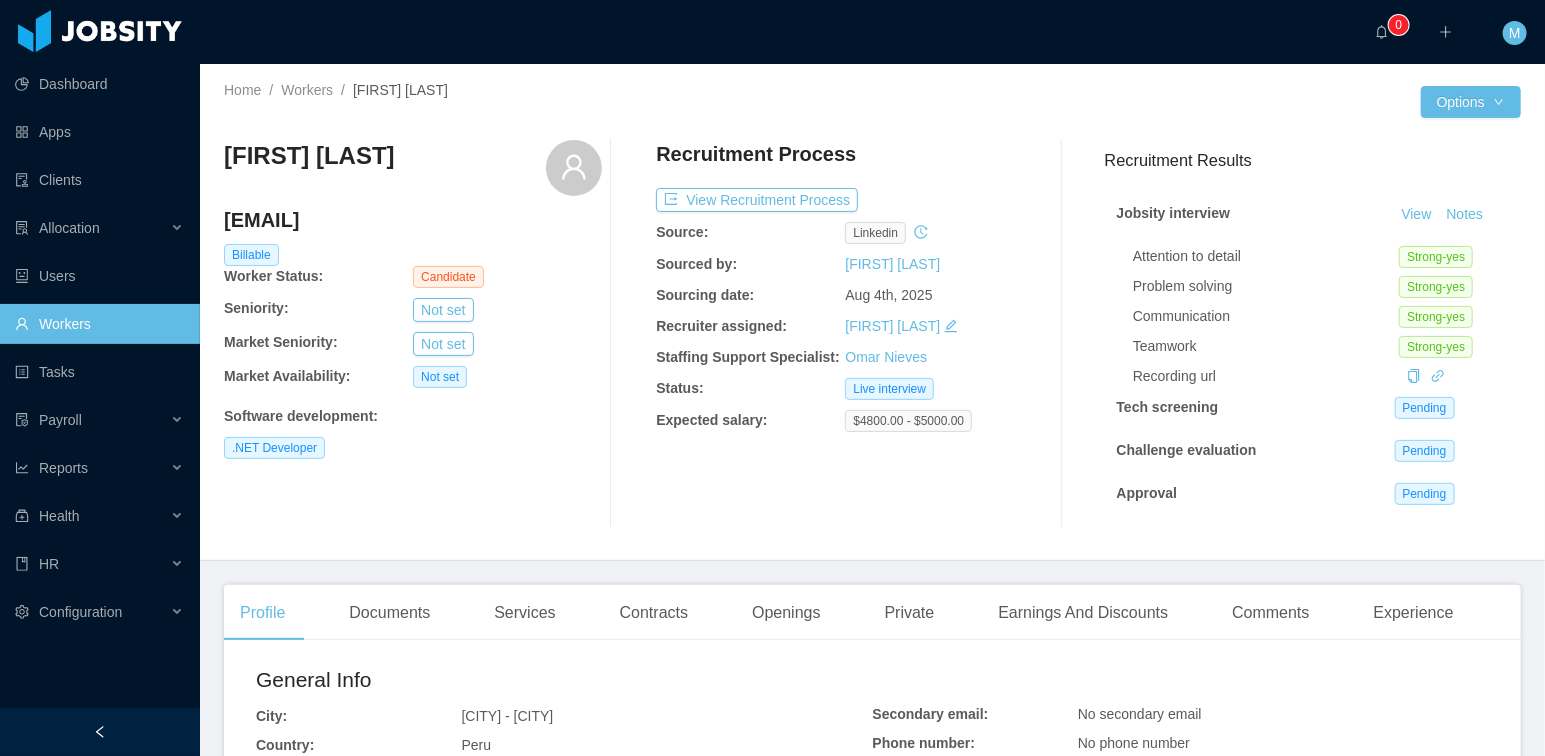click at bounding box center (1062, 334) 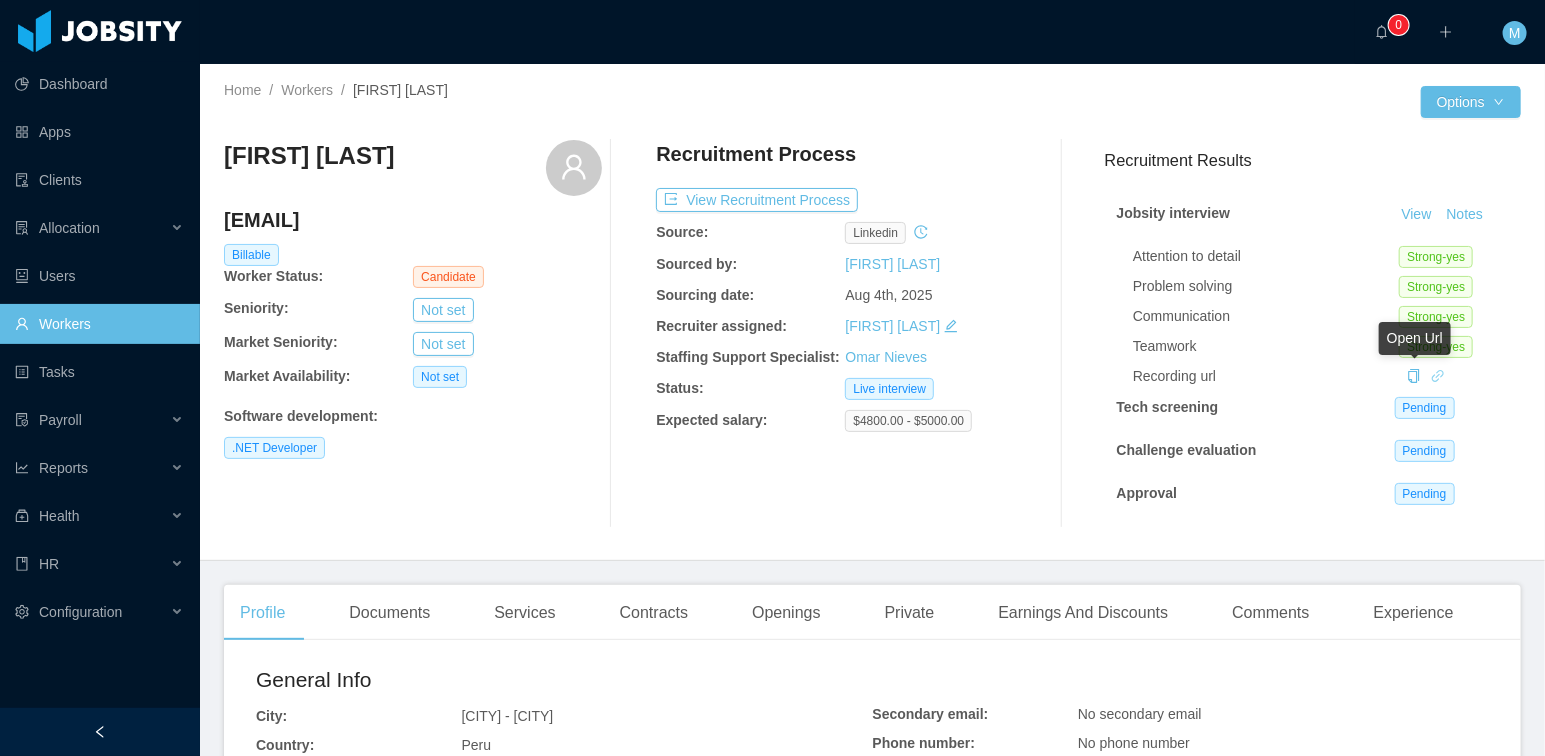 scroll, scrollTop: 9, scrollLeft: 0, axis: vertical 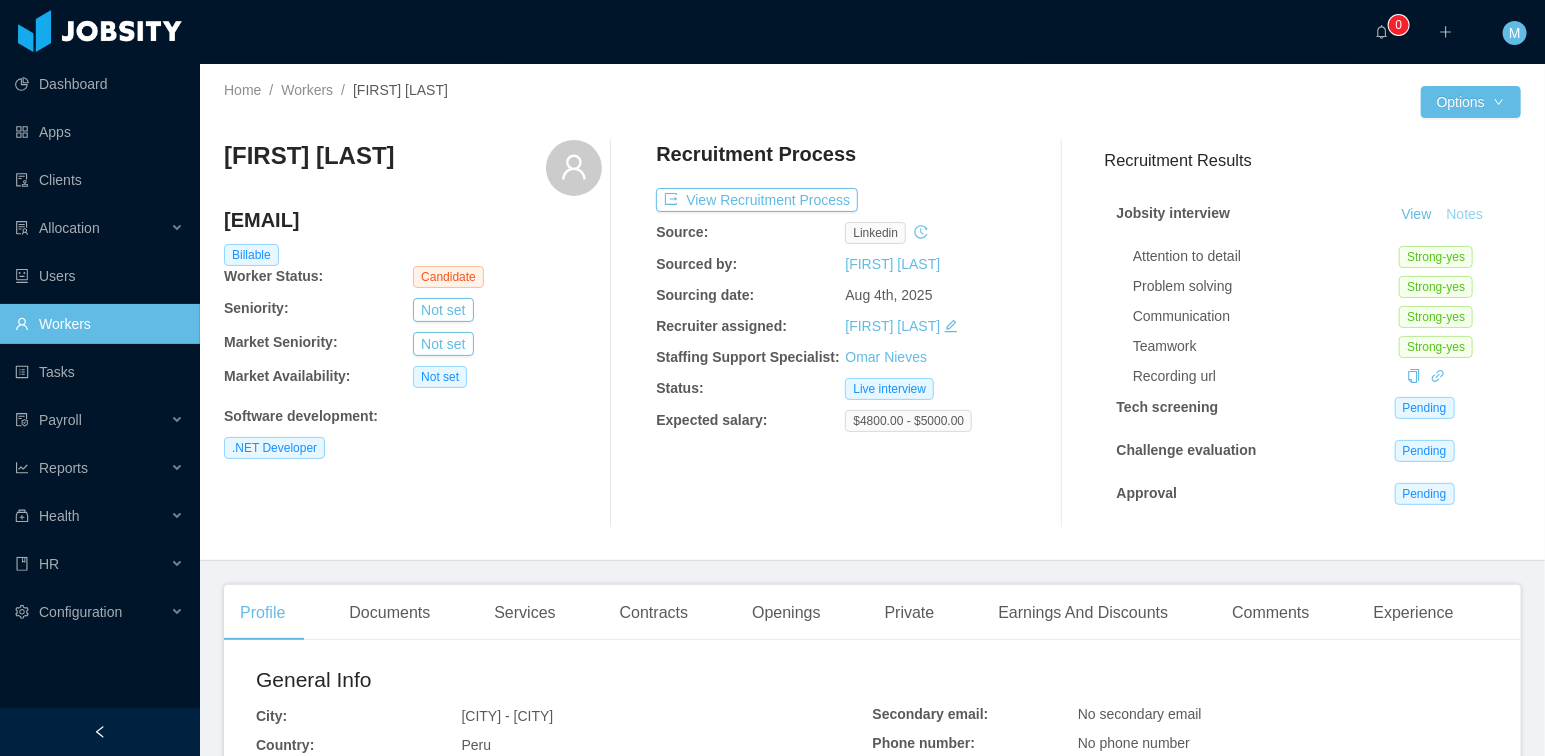click on "Notes" at bounding box center [1465, 215] 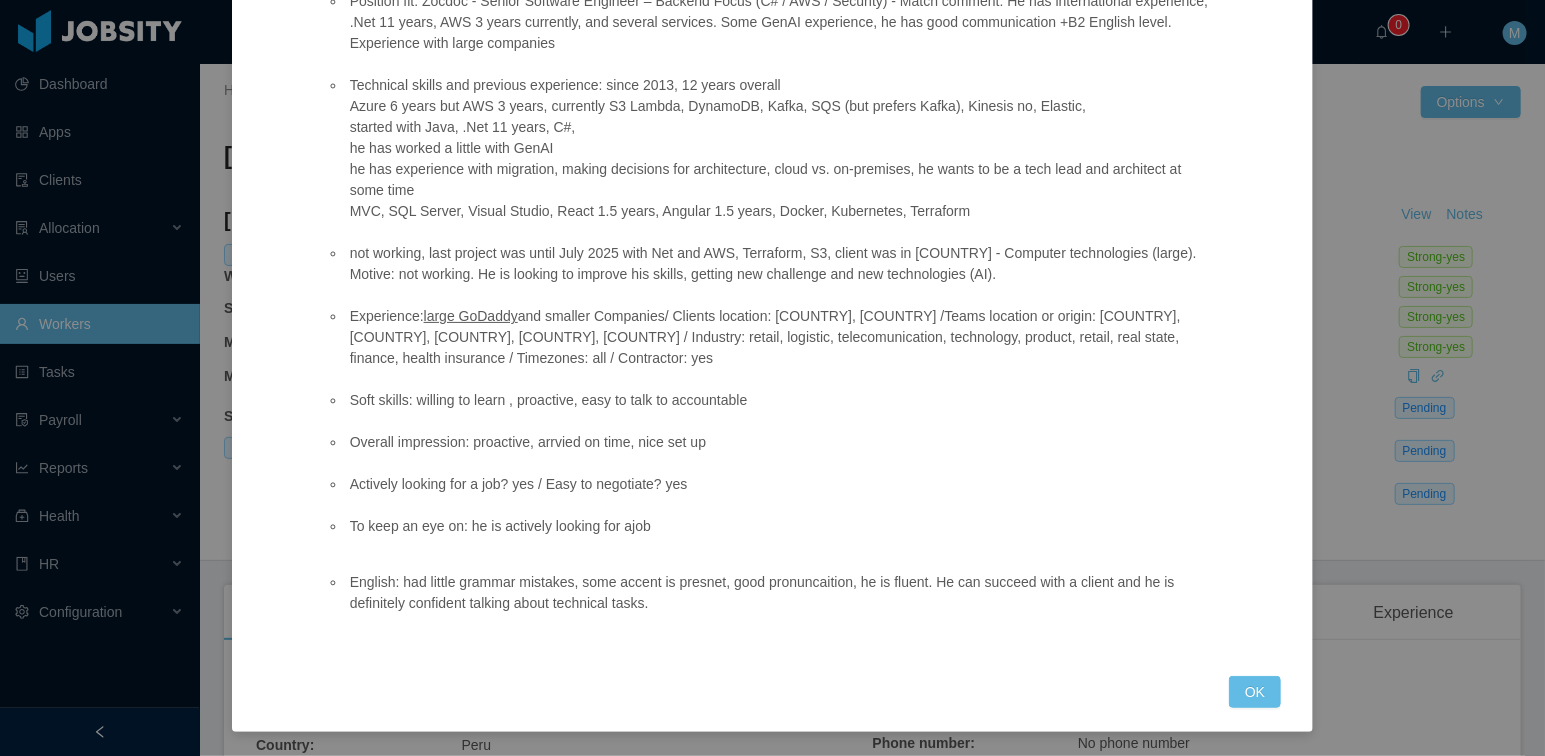 scroll, scrollTop: 6, scrollLeft: 0, axis: vertical 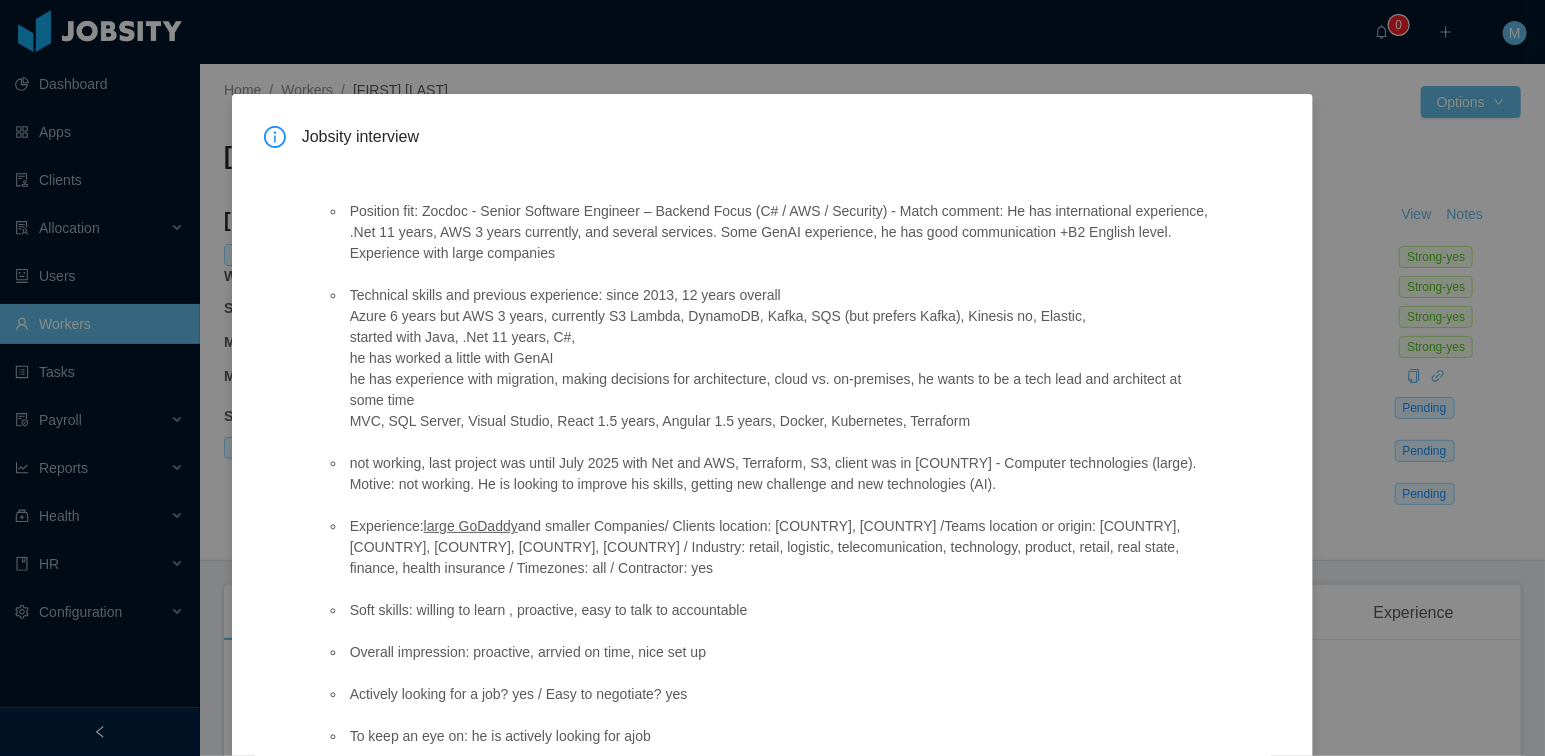 click on "Jobsity interview Position fit:  Zocdoc - Senior Software Engineer – Backend Focus (C# / AWS / Security) -    Match comment: He has international experience, .Net 11 years, AWS 3 years currently, and several services. Some GenAI experience, he has good communication +B2 English level. Experience with large companies Technical skills and previous experience: since 2013, 12 years overall Azure 6 years but AWS 3 years, currently S3 Lambda, DynamoDB, Kafka, SQS (but prefers Kafka), Kinesis no, Elastic,  started with Java, .Net 11 years, C#,  he has worked a little with GenAI he has experience with migration, making decisions for architecture, cloud vs. on-premises, he wants to be a tech lead and architect at some time MVC, SQL Server, Visual Studio, React 1.5 years, Angular 1.5 years, Docker, Kubernetes, Terraform Experience:  large GoDaddy  Soft skills: willing to learn , proactive, easy to talk to accountable Overall impression: proactive, arrvied on time, nice set up
OK" at bounding box center [772, 378] 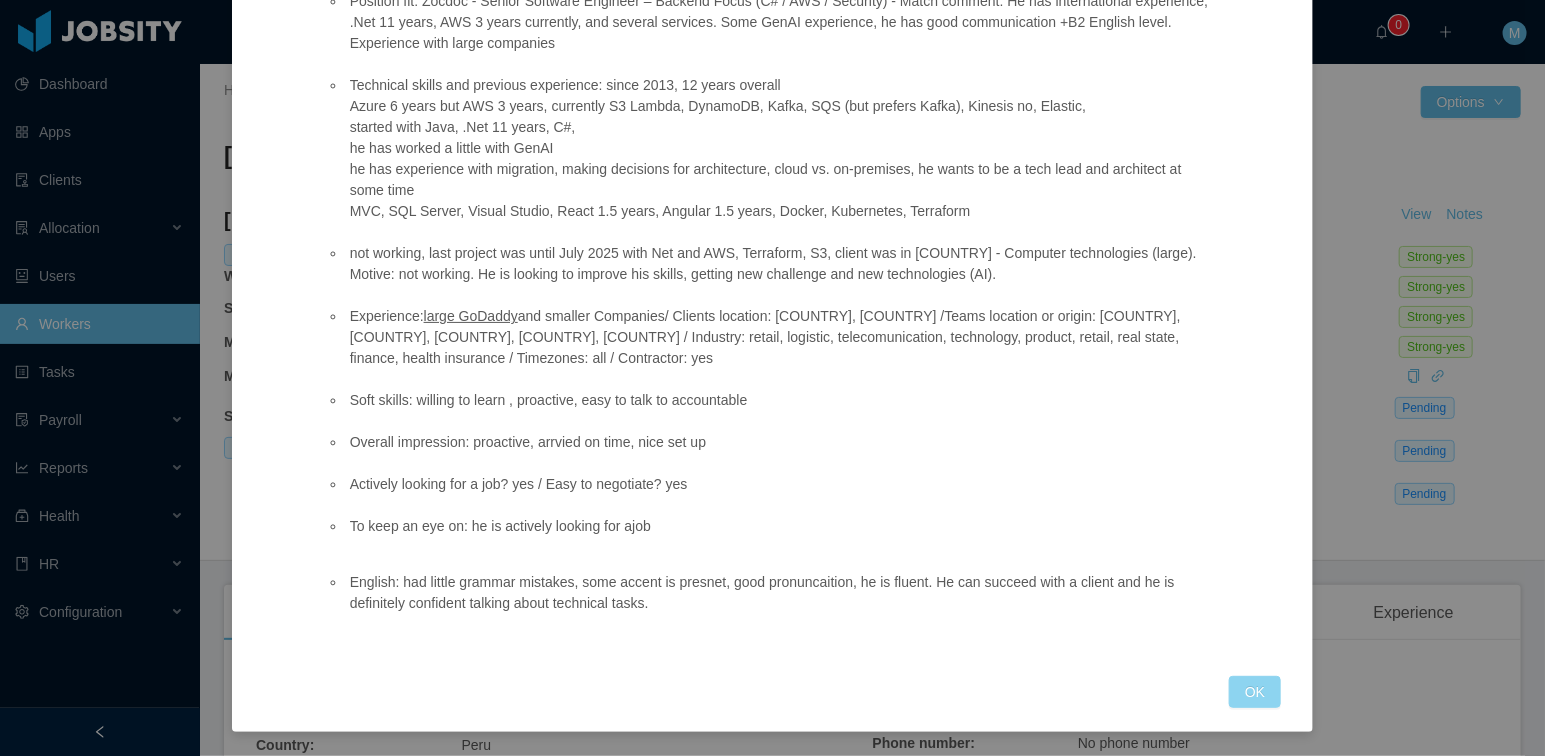 click on "OK" at bounding box center (1255, 692) 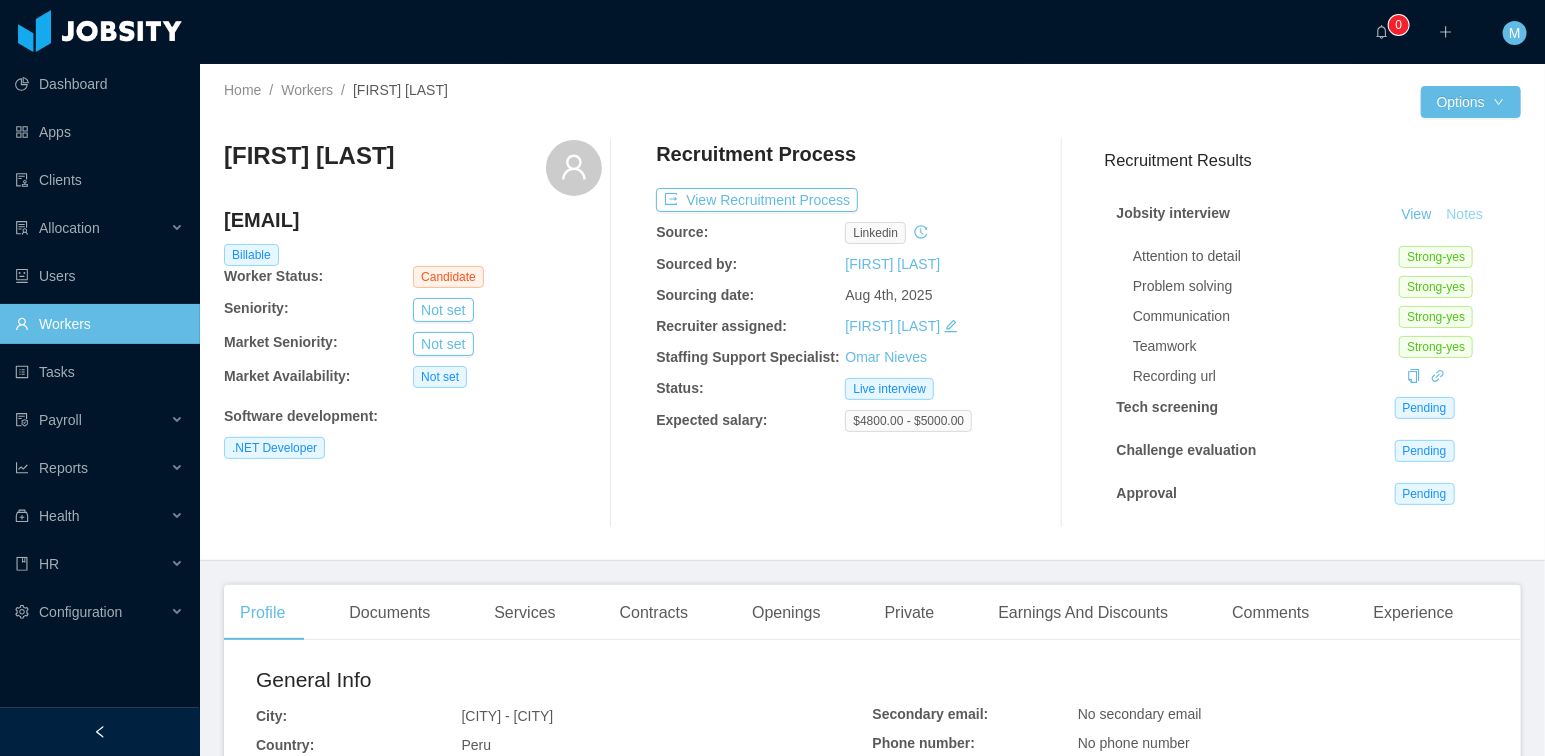 scroll, scrollTop: 116, scrollLeft: 0, axis: vertical 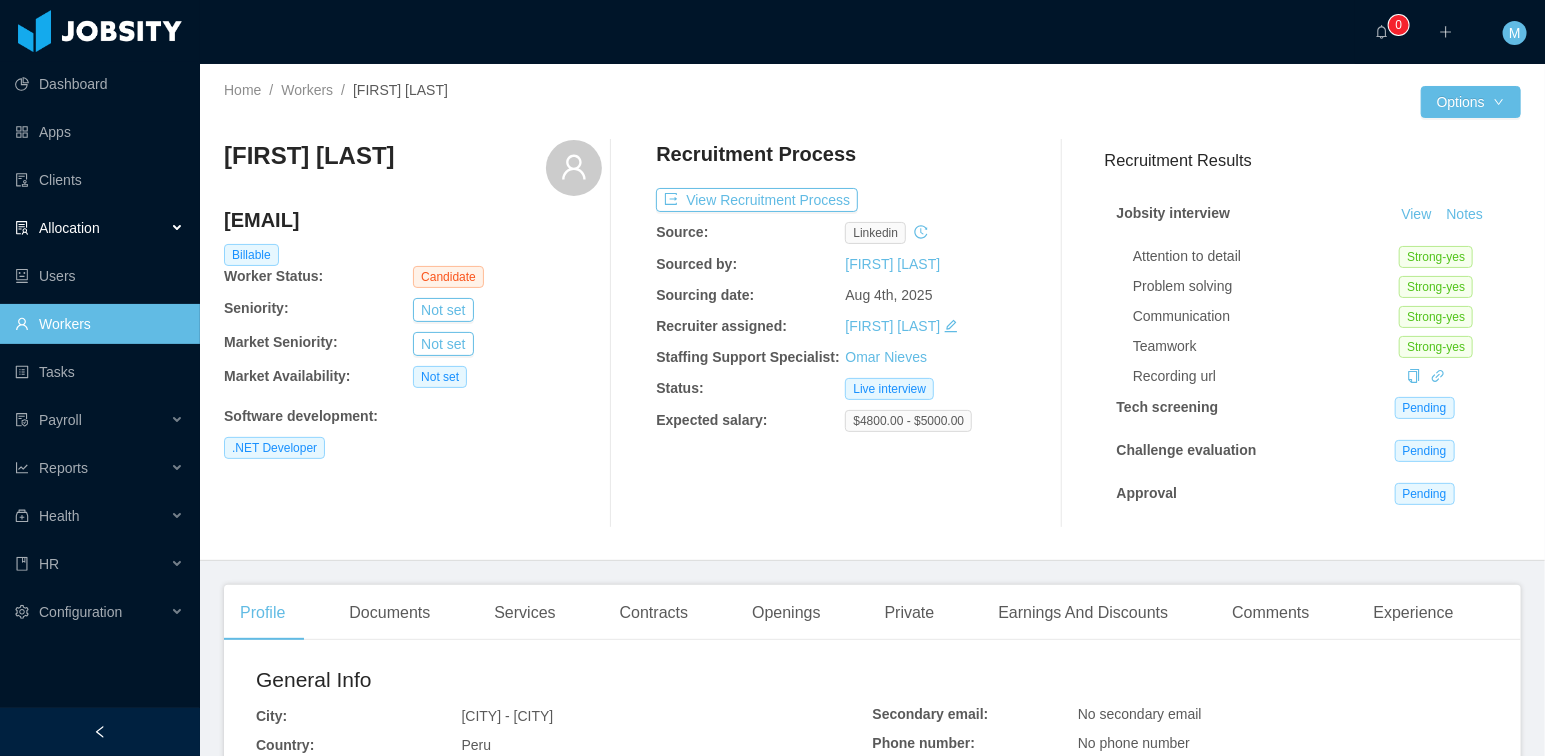 click on "Allocation" at bounding box center [69, 228] 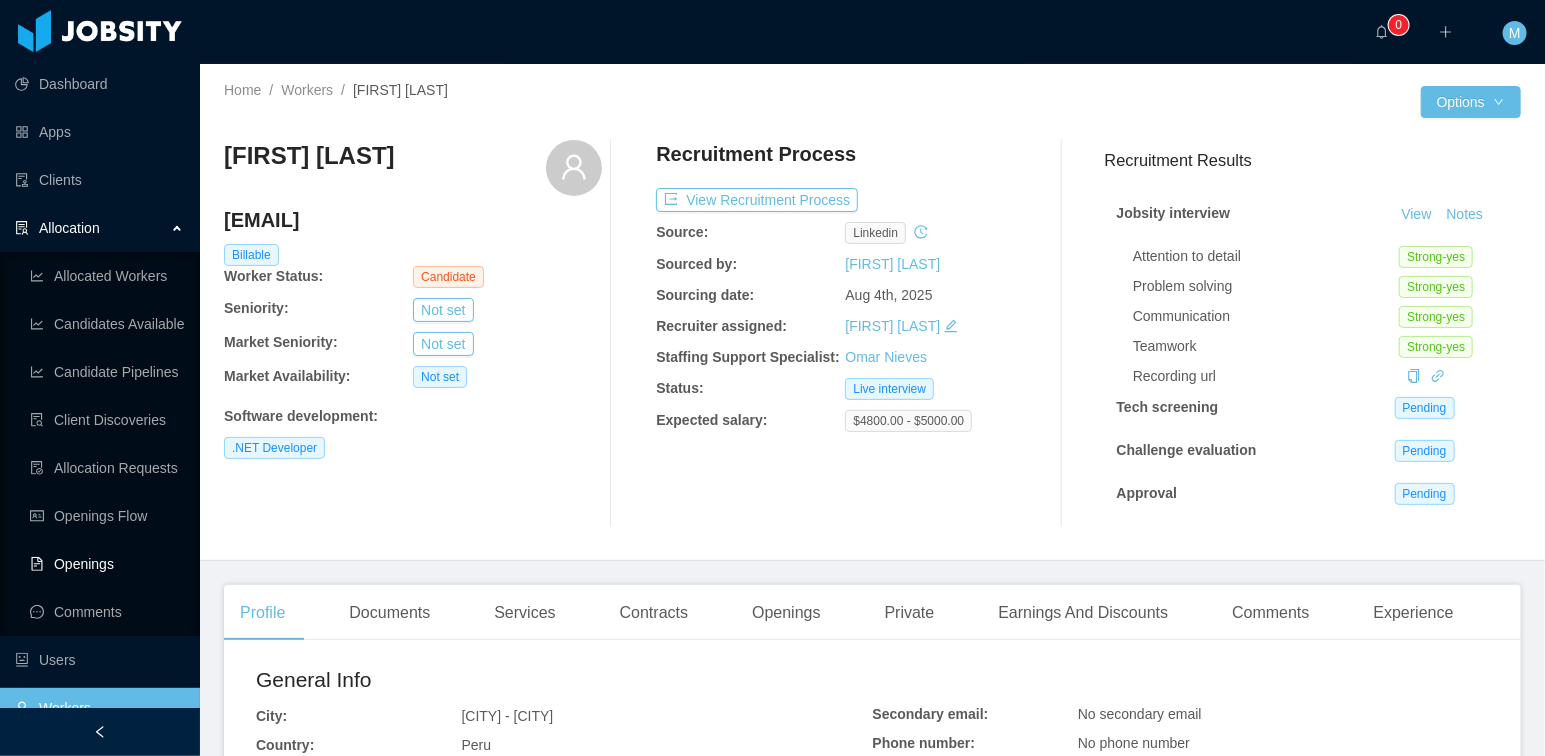 click on "Openings" at bounding box center (107, 564) 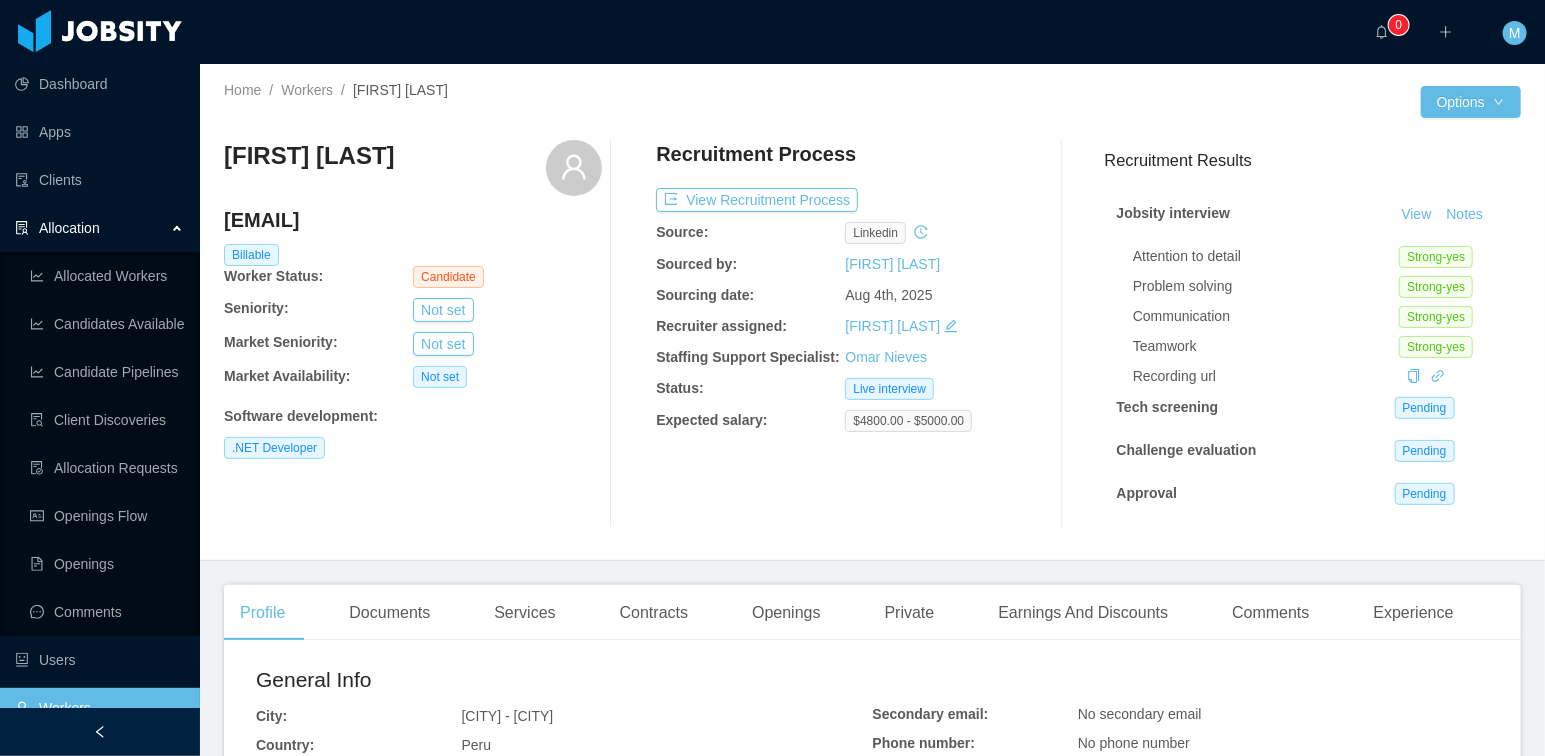 scroll, scrollTop: 209, scrollLeft: 0, axis: vertical 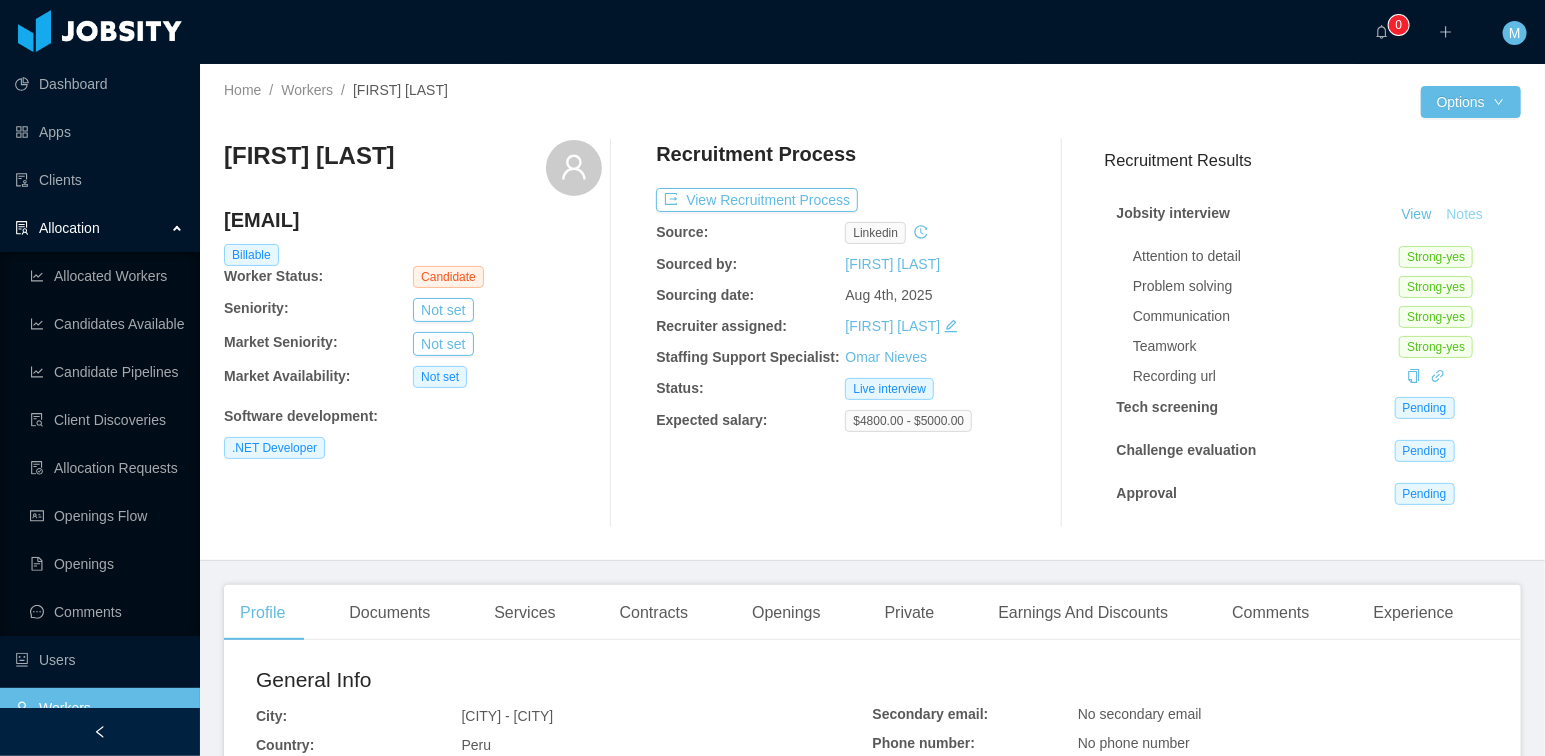 click on "Notes" at bounding box center (1465, 215) 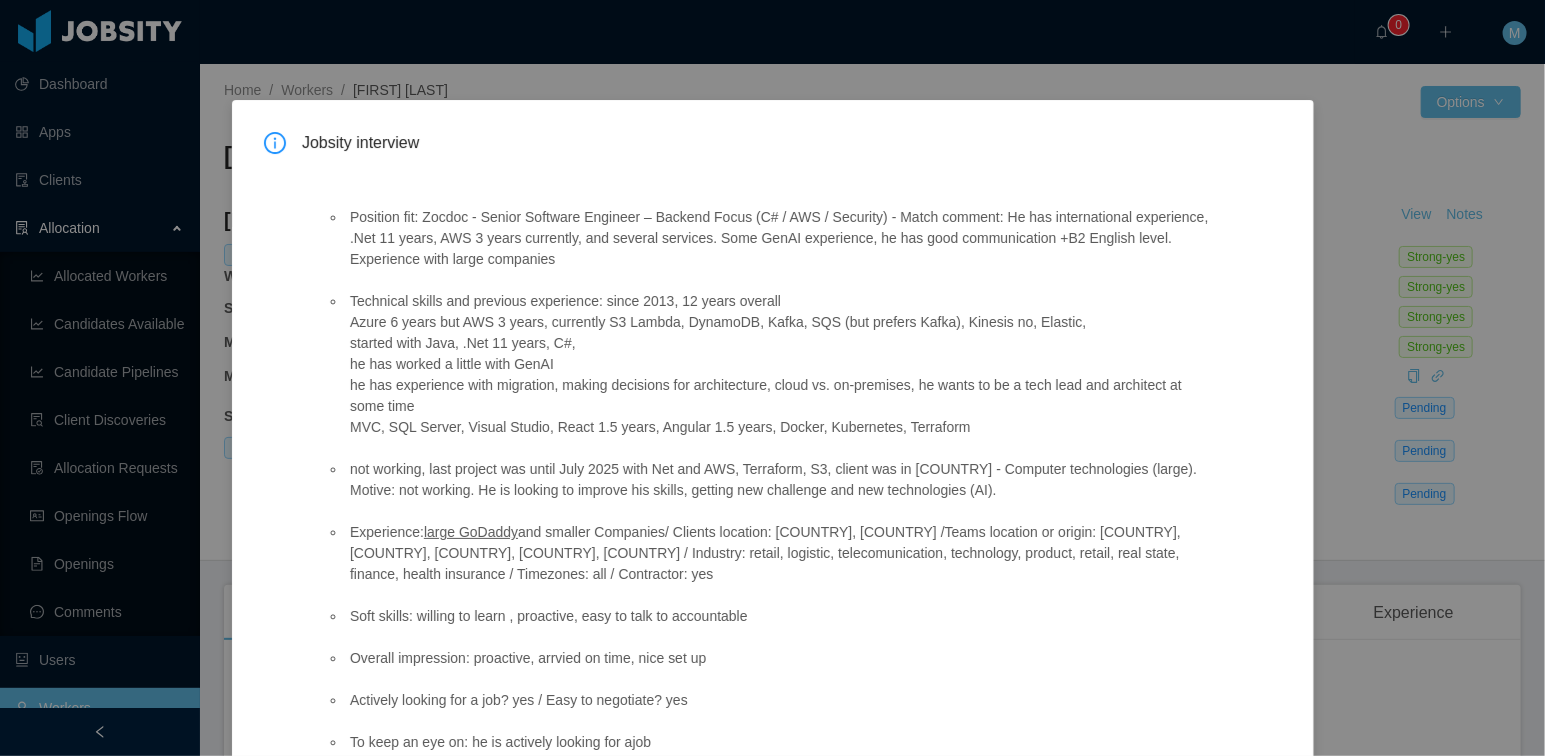 scroll, scrollTop: 116, scrollLeft: 0, axis: vertical 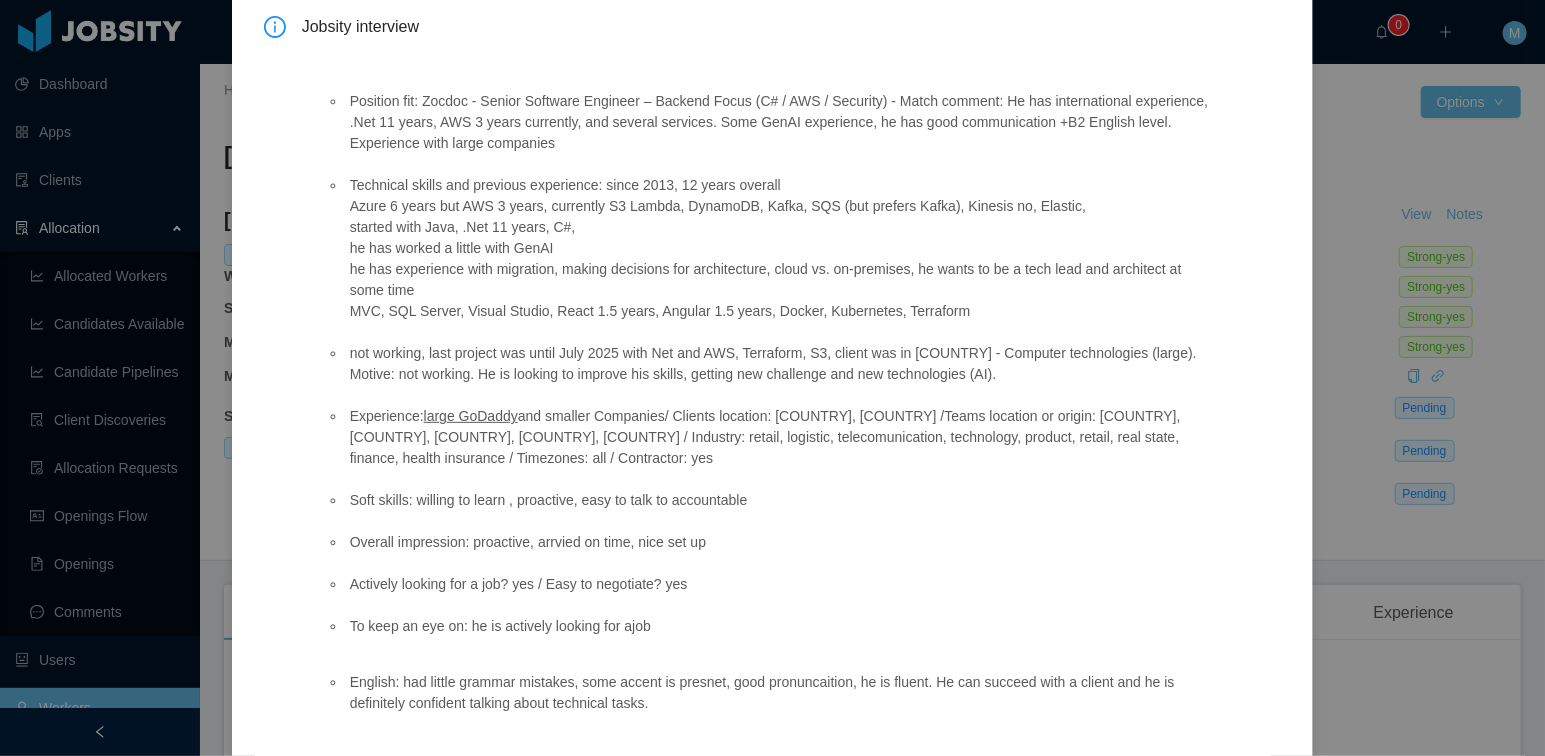 click on "Jobsity interview Position fit:  Zocdoc - Senior Software Engineer – Backend Focus (C# / AWS / Security) -    Match comment: He has international experience, .Net 11 years, AWS 3 years currently, and several services. Some GenAI experience, he has good communication +B2 English level. Experience with large companies Technical skills and previous experience: since 2013, 12 years overall Azure 6 years but AWS 3 years, currently S3 Lambda, DynamoDB, Kafka, SQS (but prefers Kafka), Kinesis no, Elastic,  started with Java, .Net 11 years, C#,  he has worked a little with GenAI he has experience with migration, making decisions for architecture, cloud vs. on-premises, he wants to be a tech lead and architect at some time MVC, SQL Server, Visual Studio, React 1.5 years, Angular 1.5 years, Docker, Kubernetes, Terraform Experience:  large GoDaddy  Soft skills: willing to learn , proactive, easy to talk to accountable Overall impression: proactive, arrvied on time, nice set up
OK" at bounding box center [772, 378] 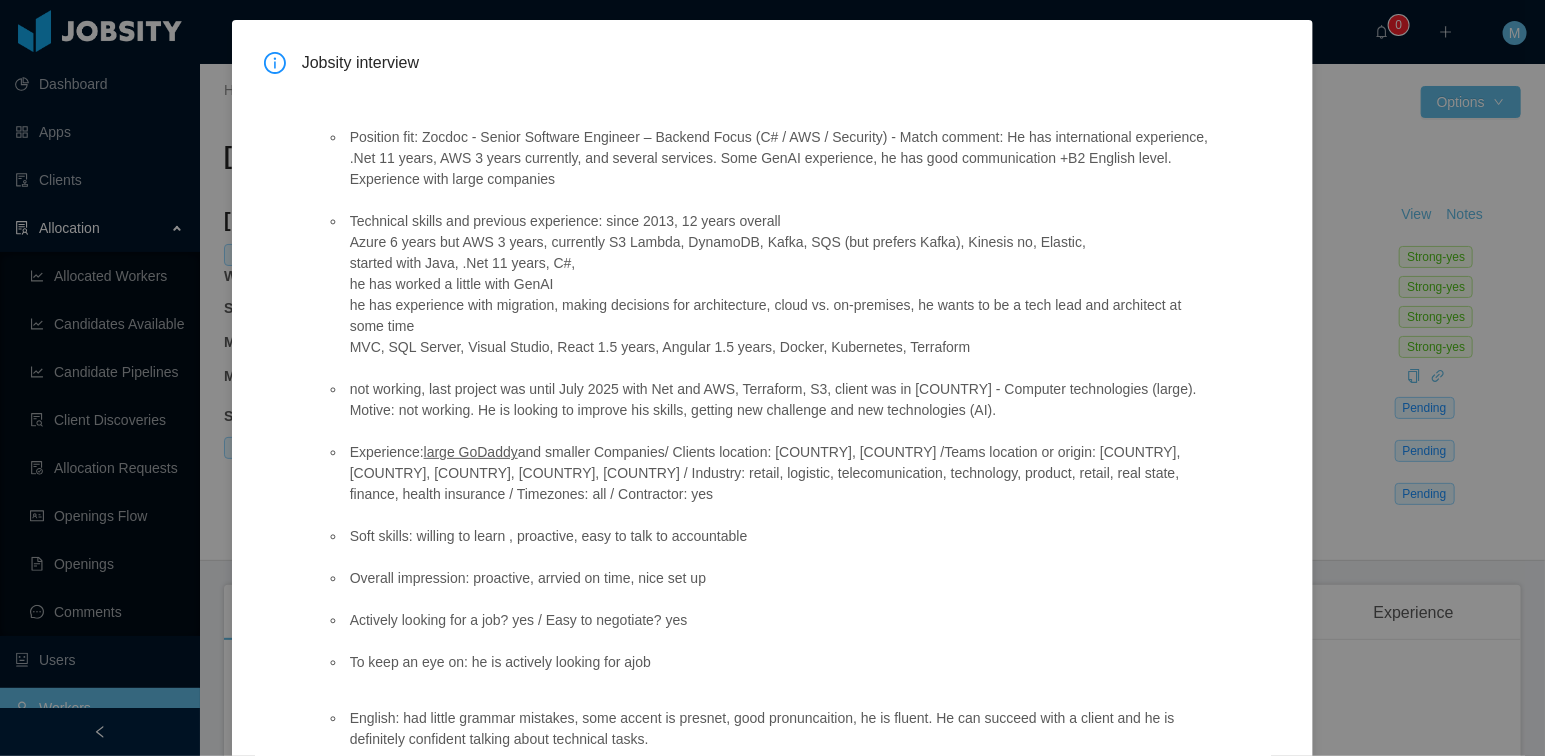 scroll, scrollTop: 216, scrollLeft: 0, axis: vertical 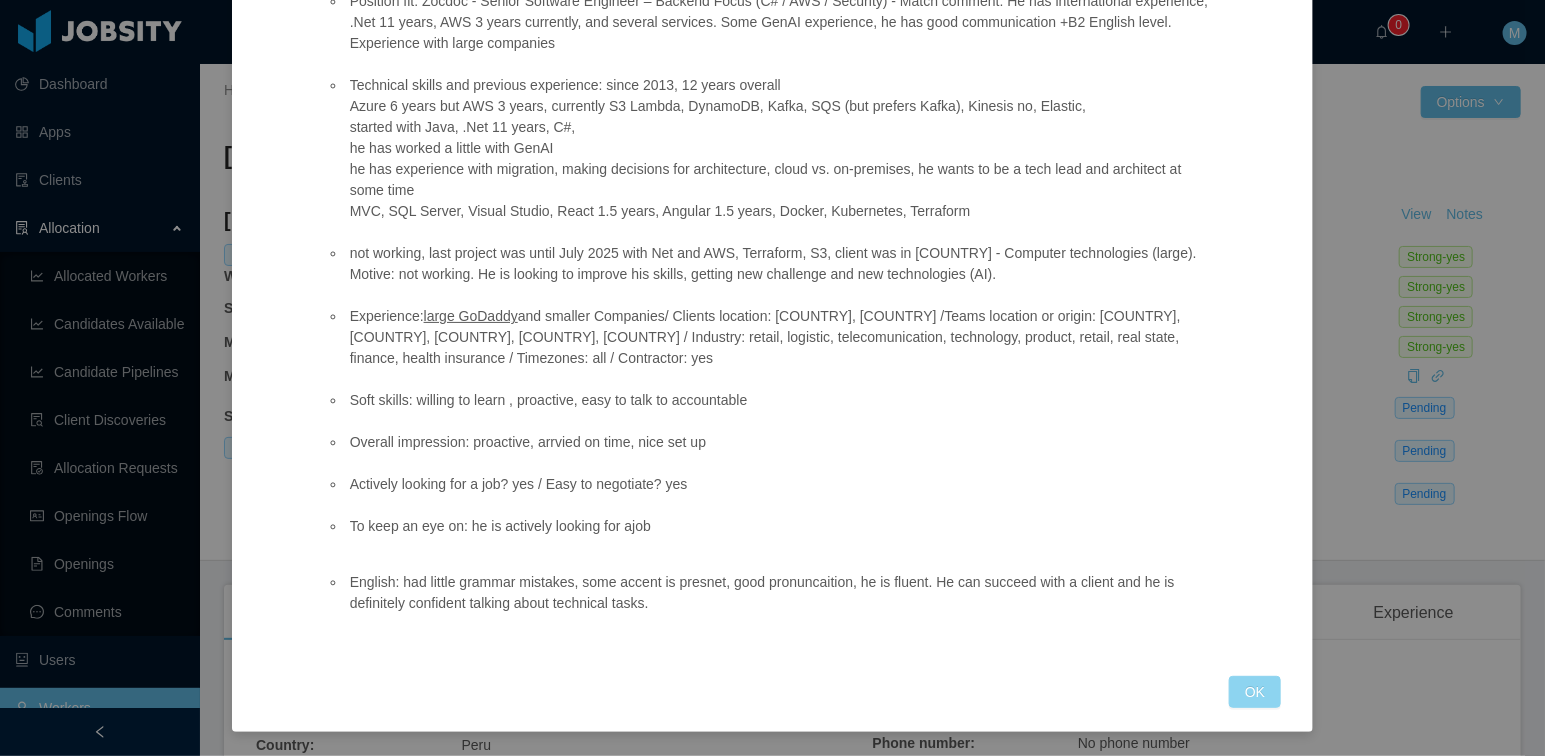 click on "OK" at bounding box center [1255, 692] 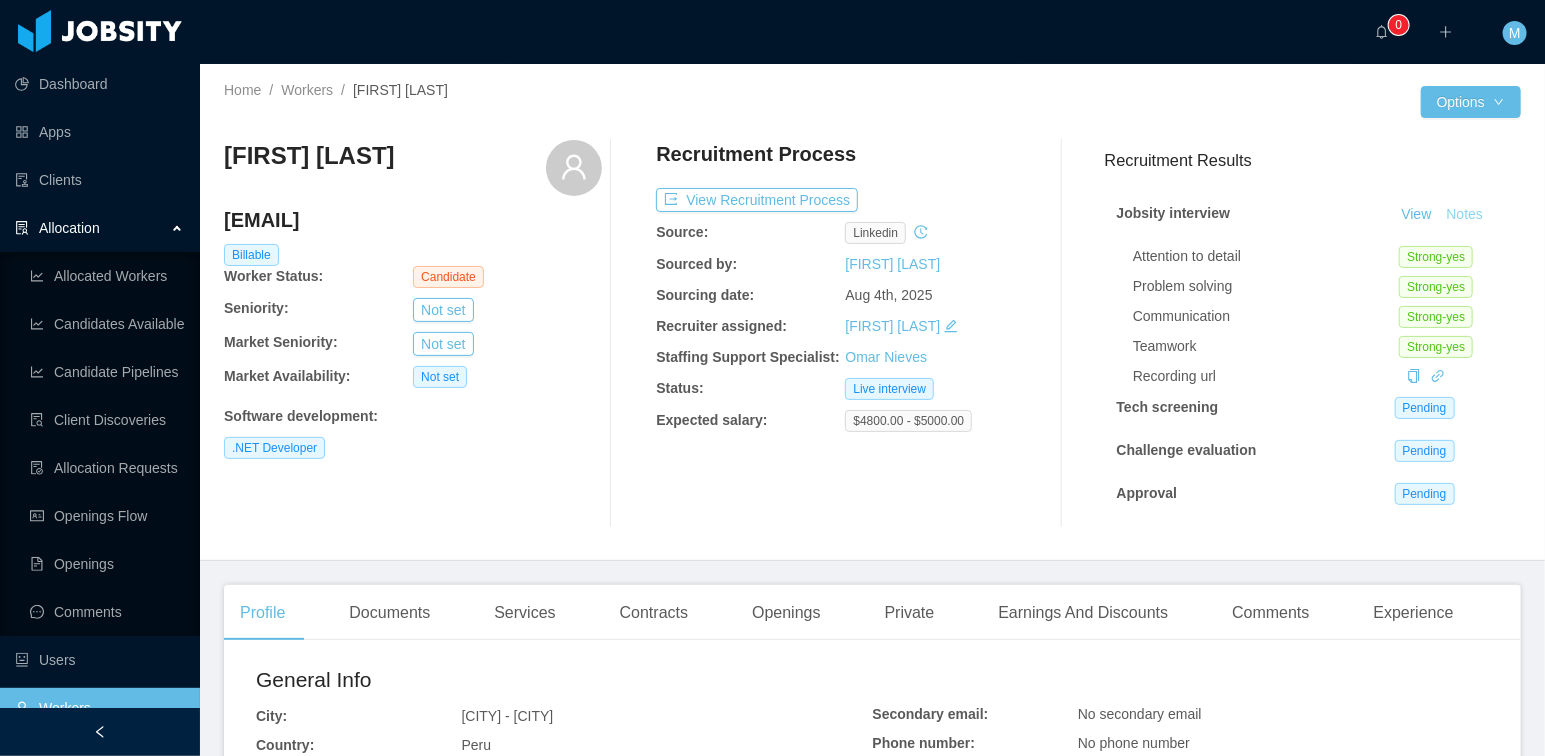 scroll, scrollTop: 116, scrollLeft: 0, axis: vertical 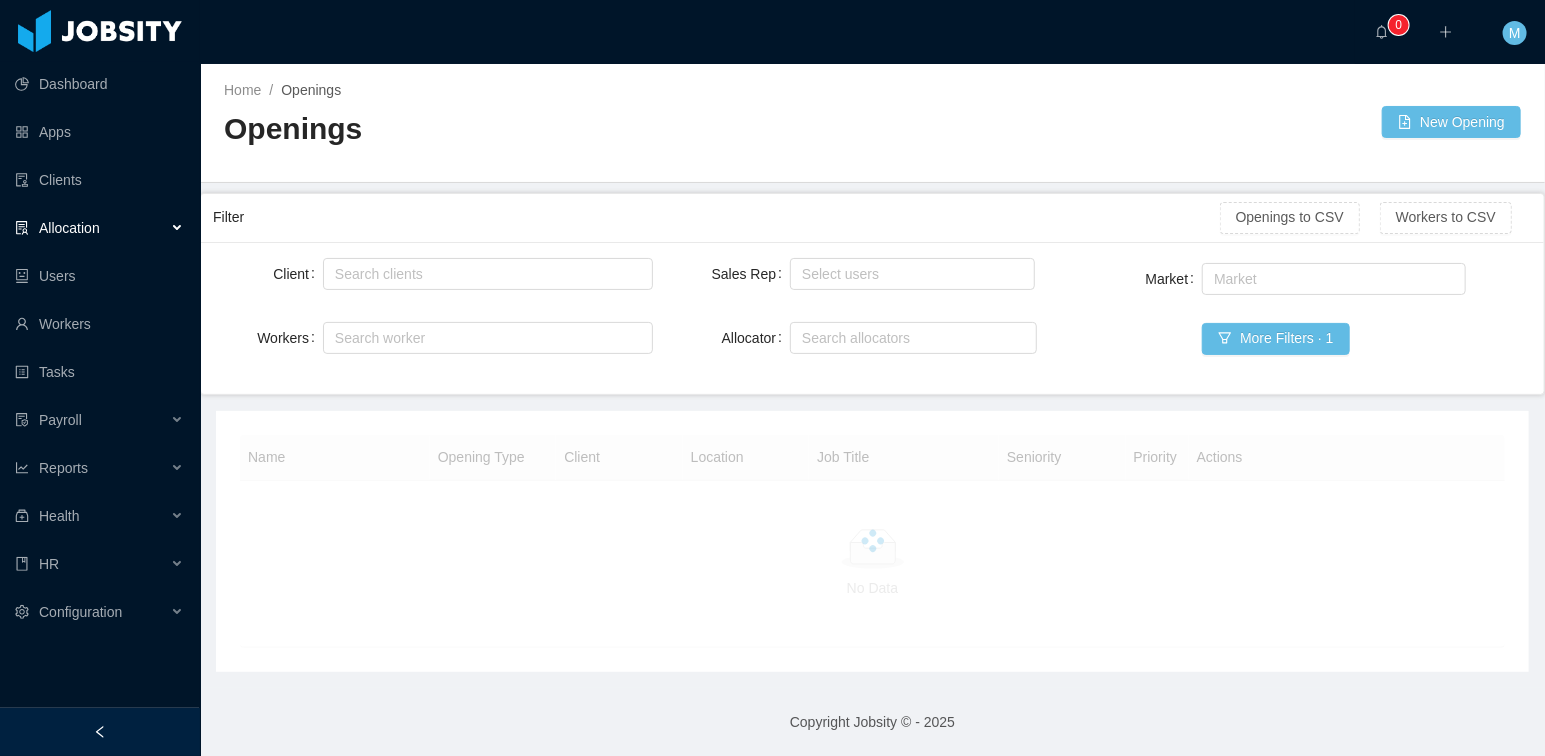click on "Allocation" at bounding box center [100, 228] 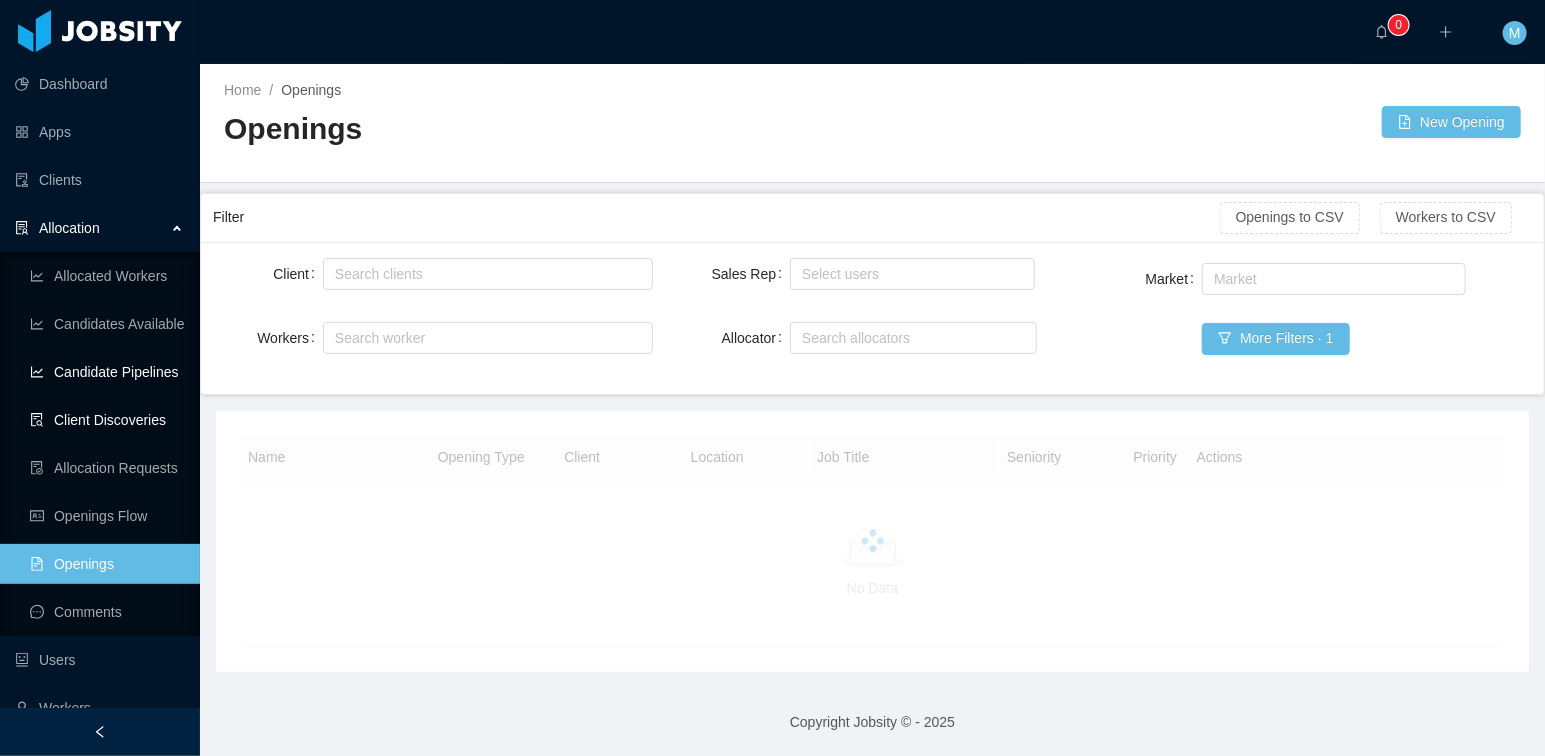 click on "Client Discoveries" at bounding box center [107, 420] 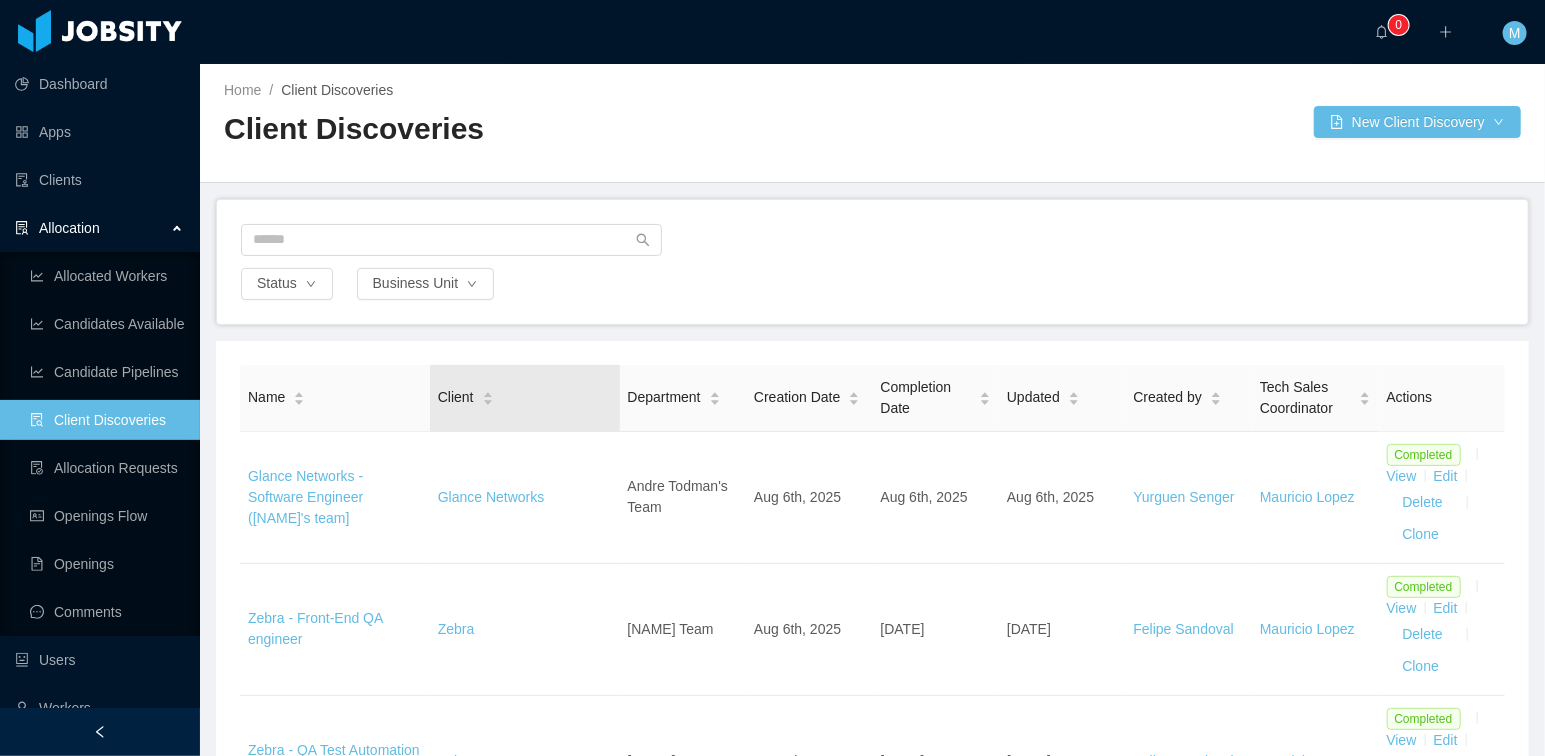 scroll, scrollTop: 72, scrollLeft: 0, axis: vertical 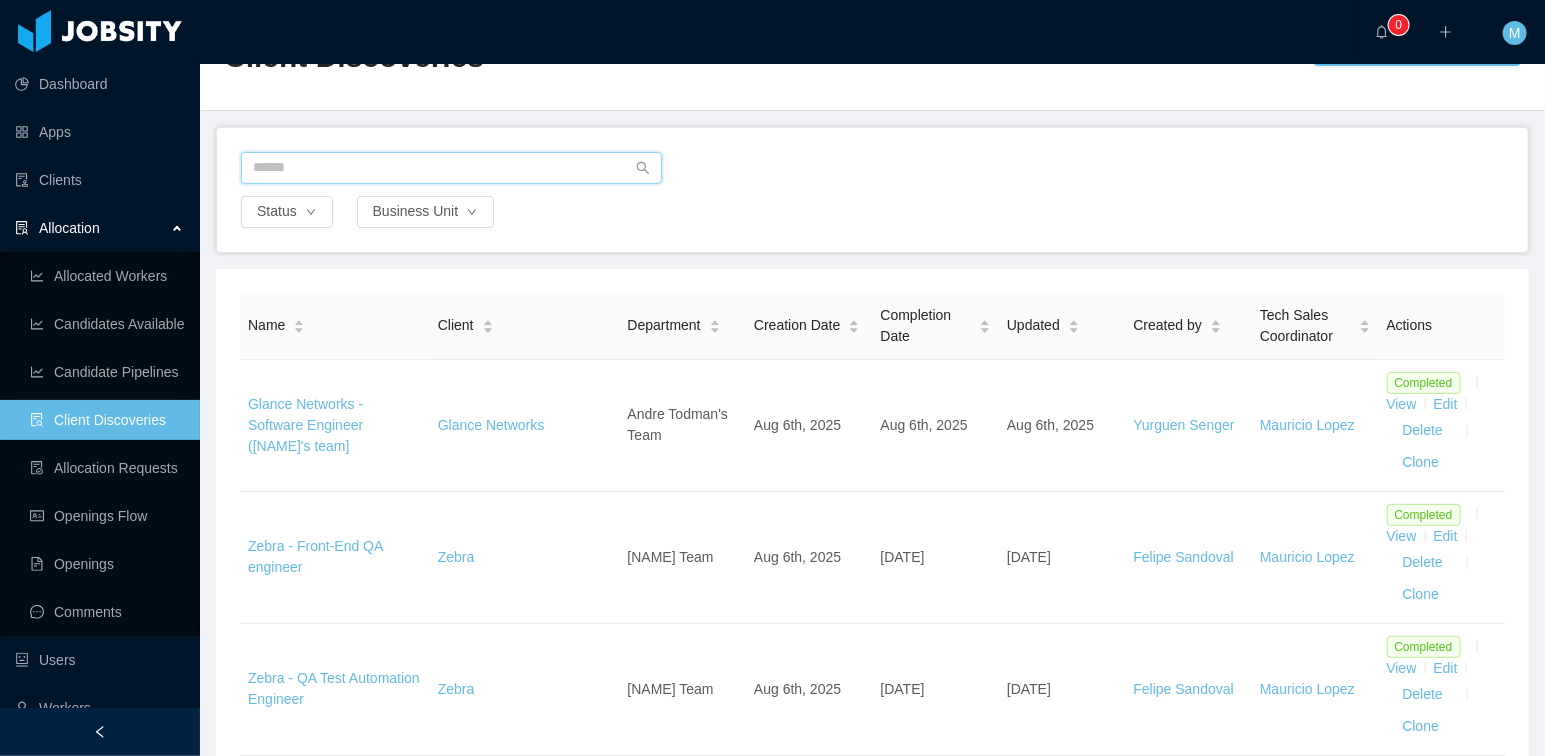 click at bounding box center (451, 168) 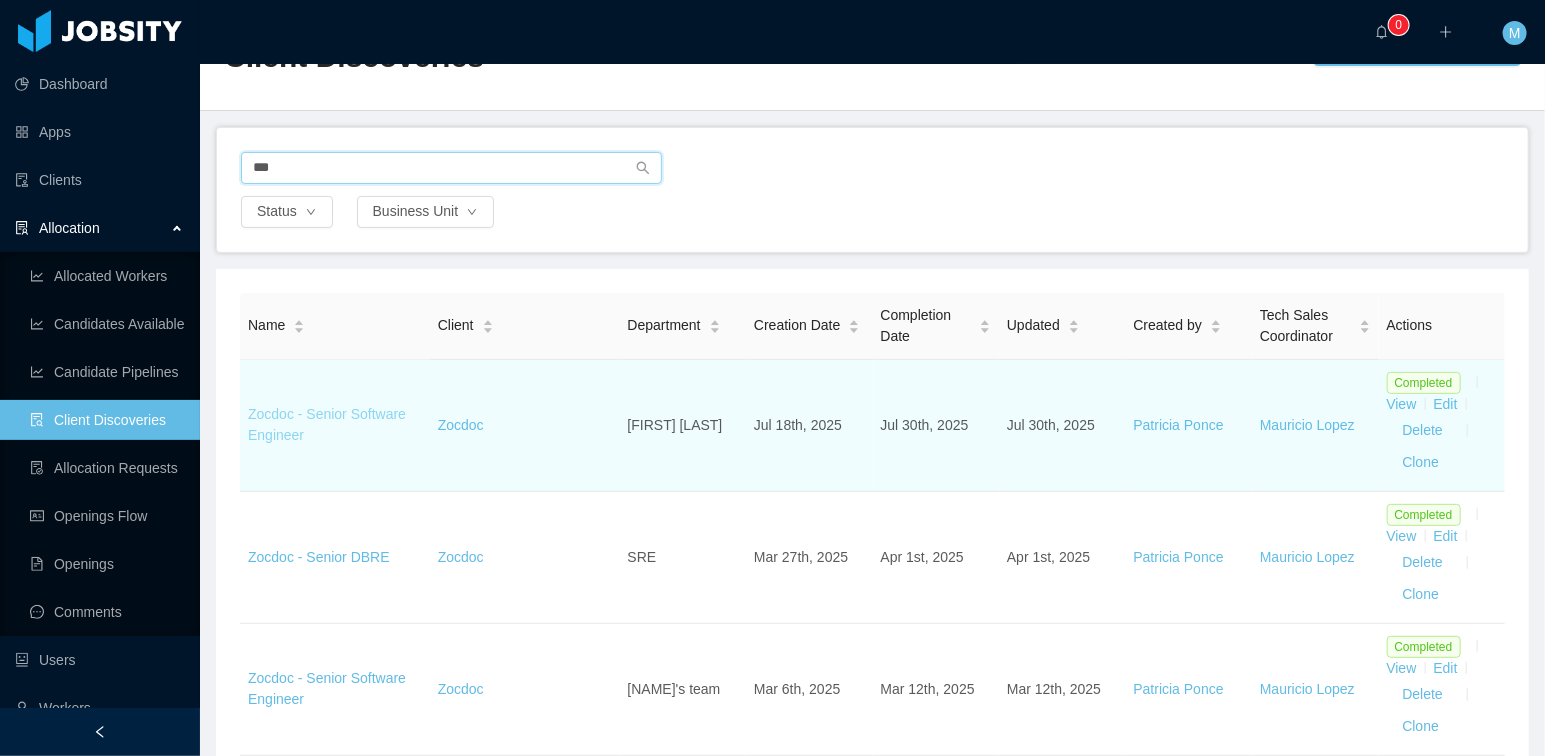 type on "***" 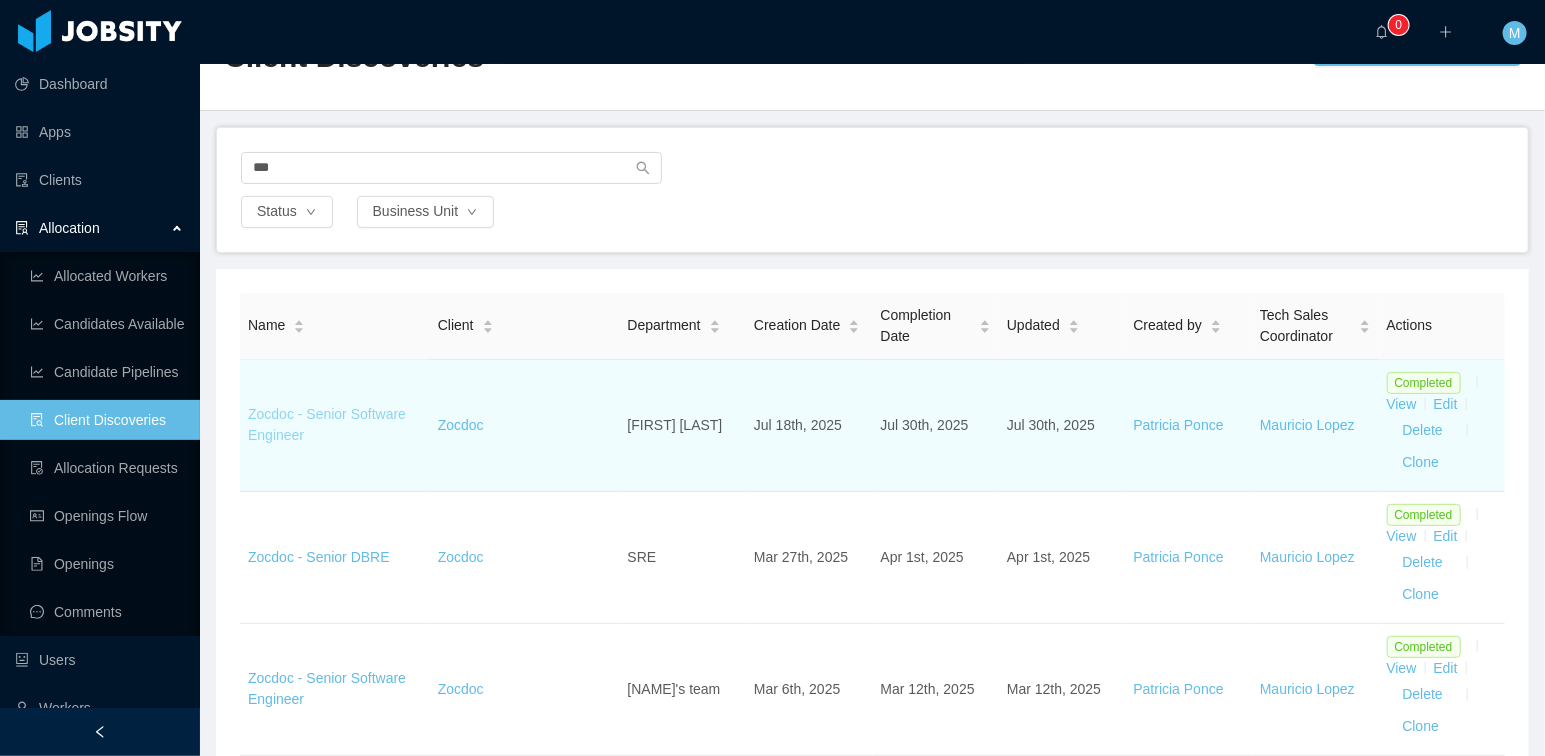 click on "Zocdoc - Senior Software Engineer" at bounding box center [327, 424] 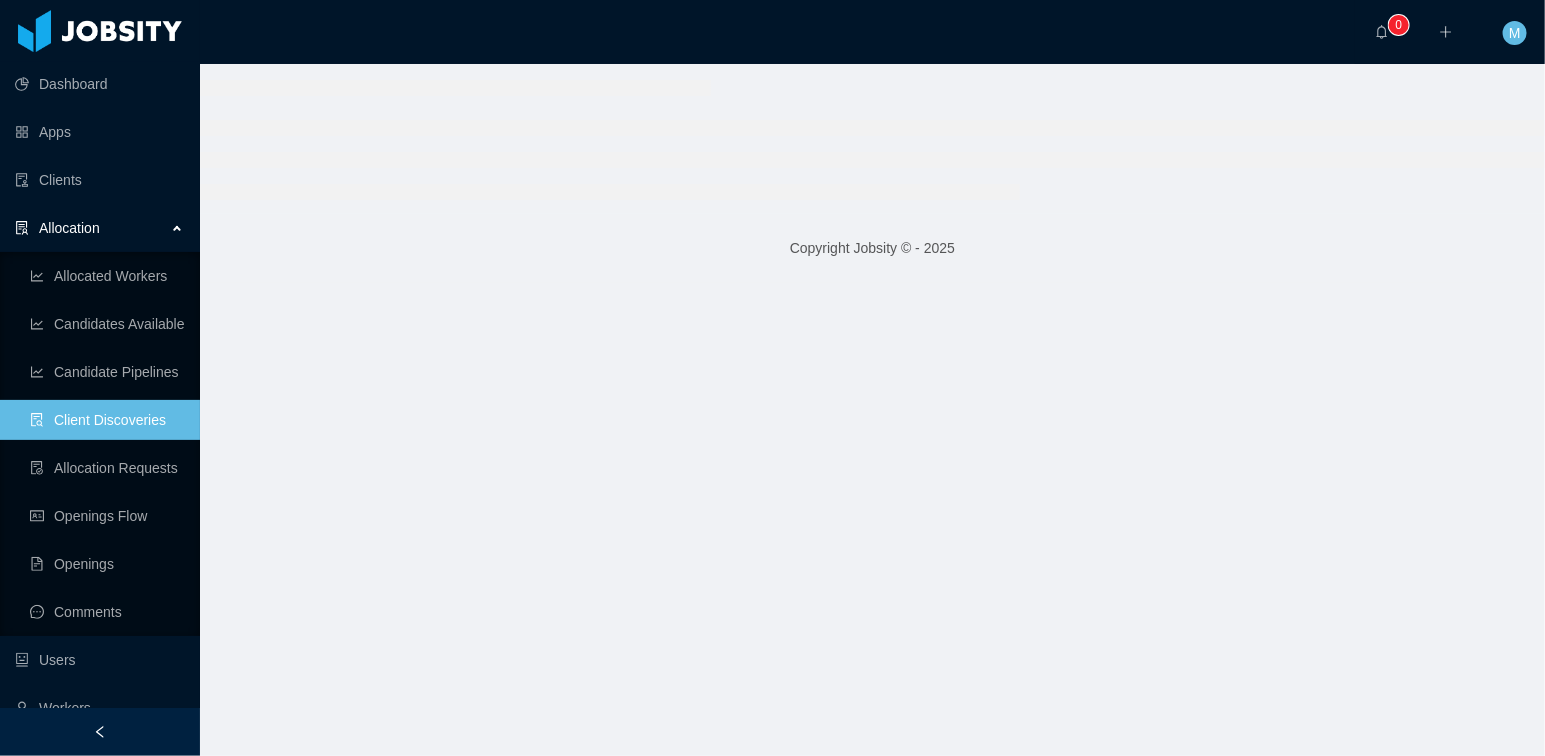 scroll, scrollTop: 0, scrollLeft: 0, axis: both 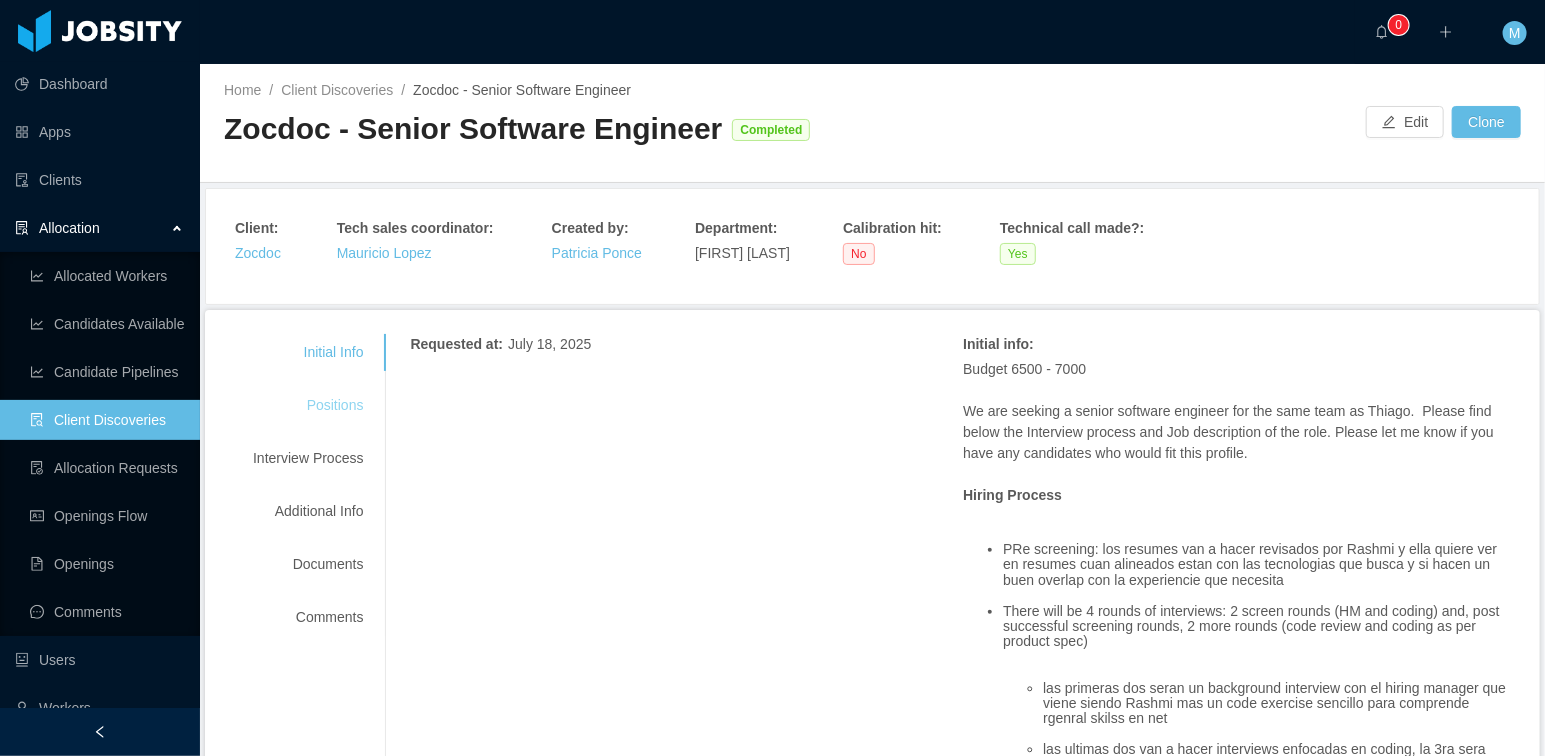 click on "Positions" at bounding box center [308, 405] 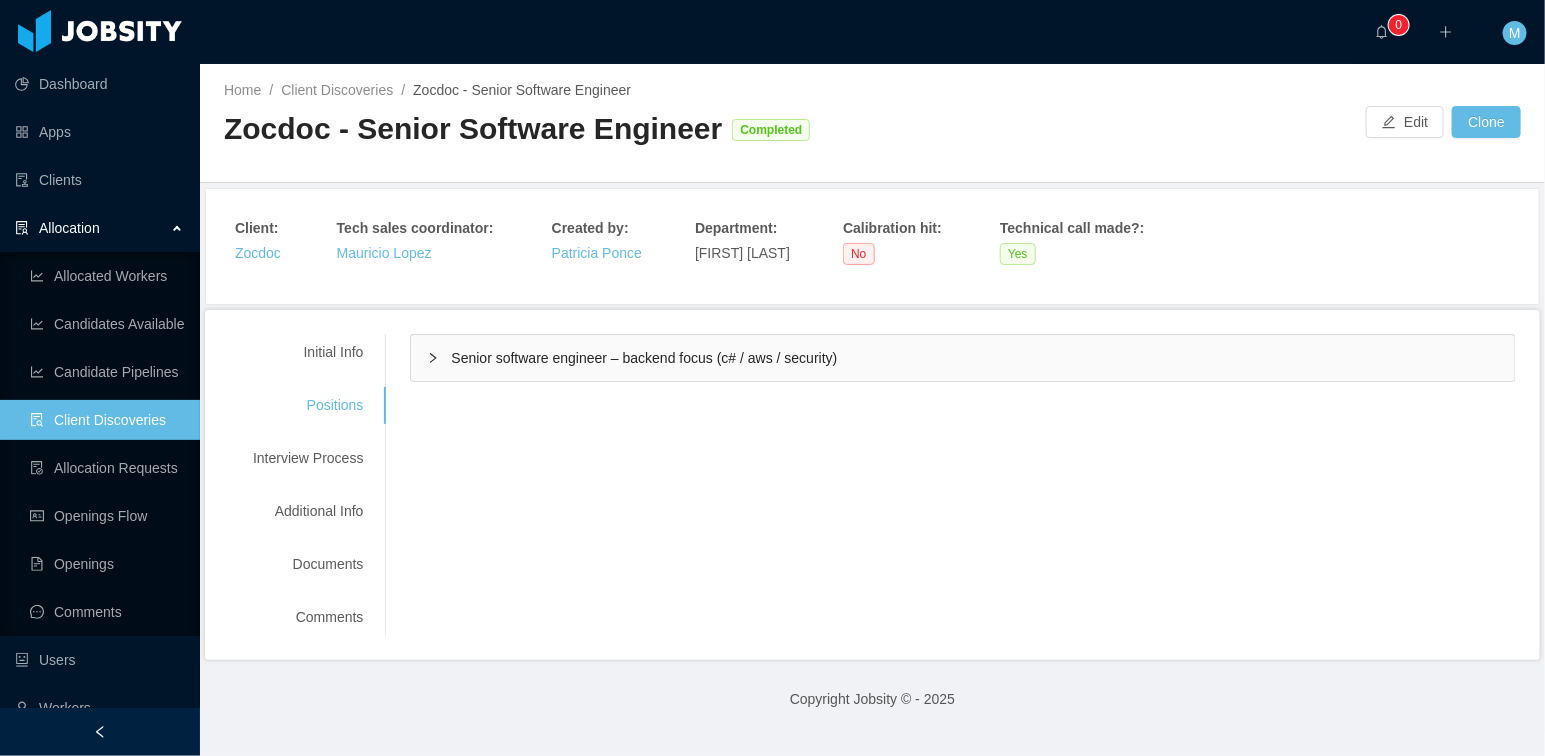 click on "Senior software engineer – backend focus (c# / aws / security)" at bounding box center (963, 358) 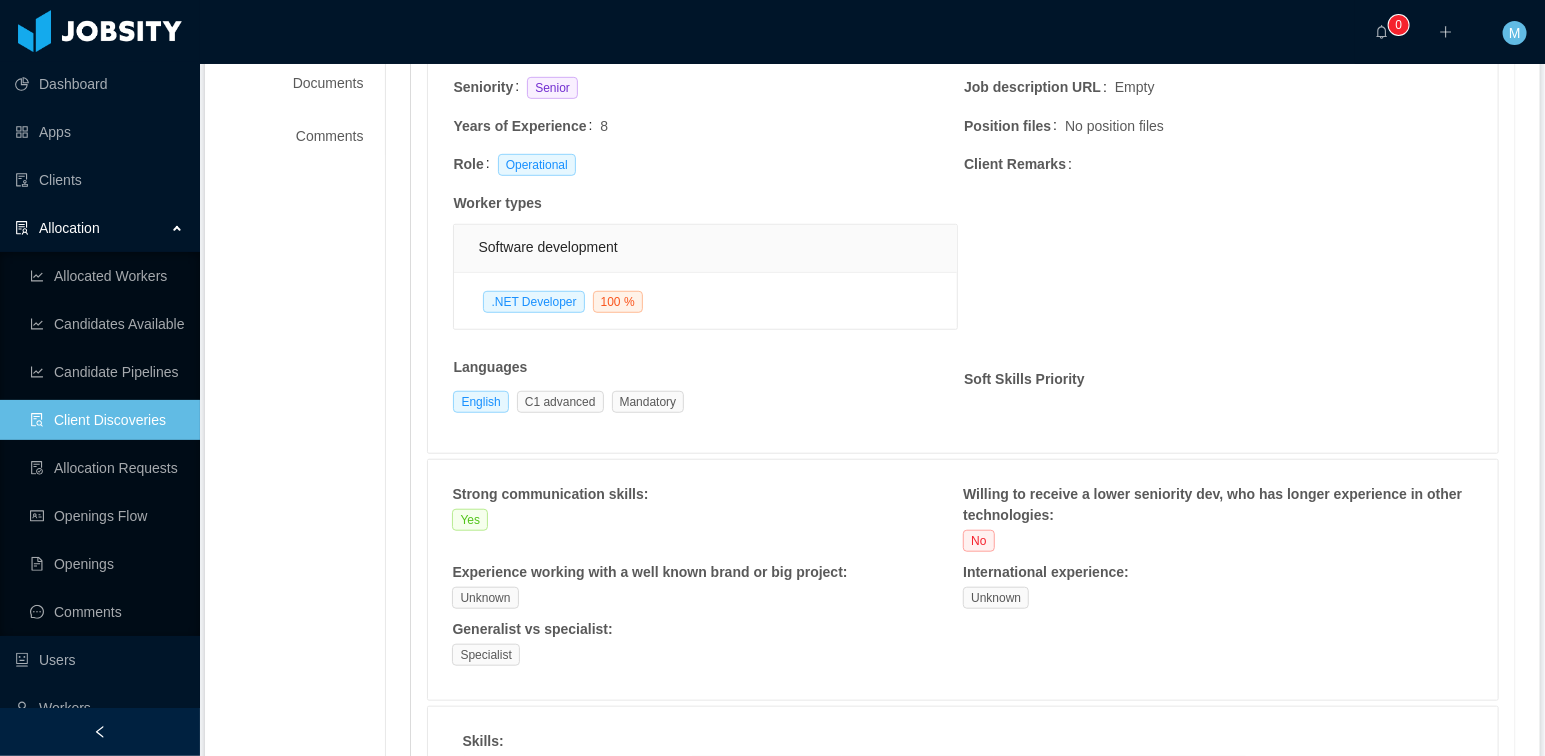 scroll, scrollTop: 177, scrollLeft: 0, axis: vertical 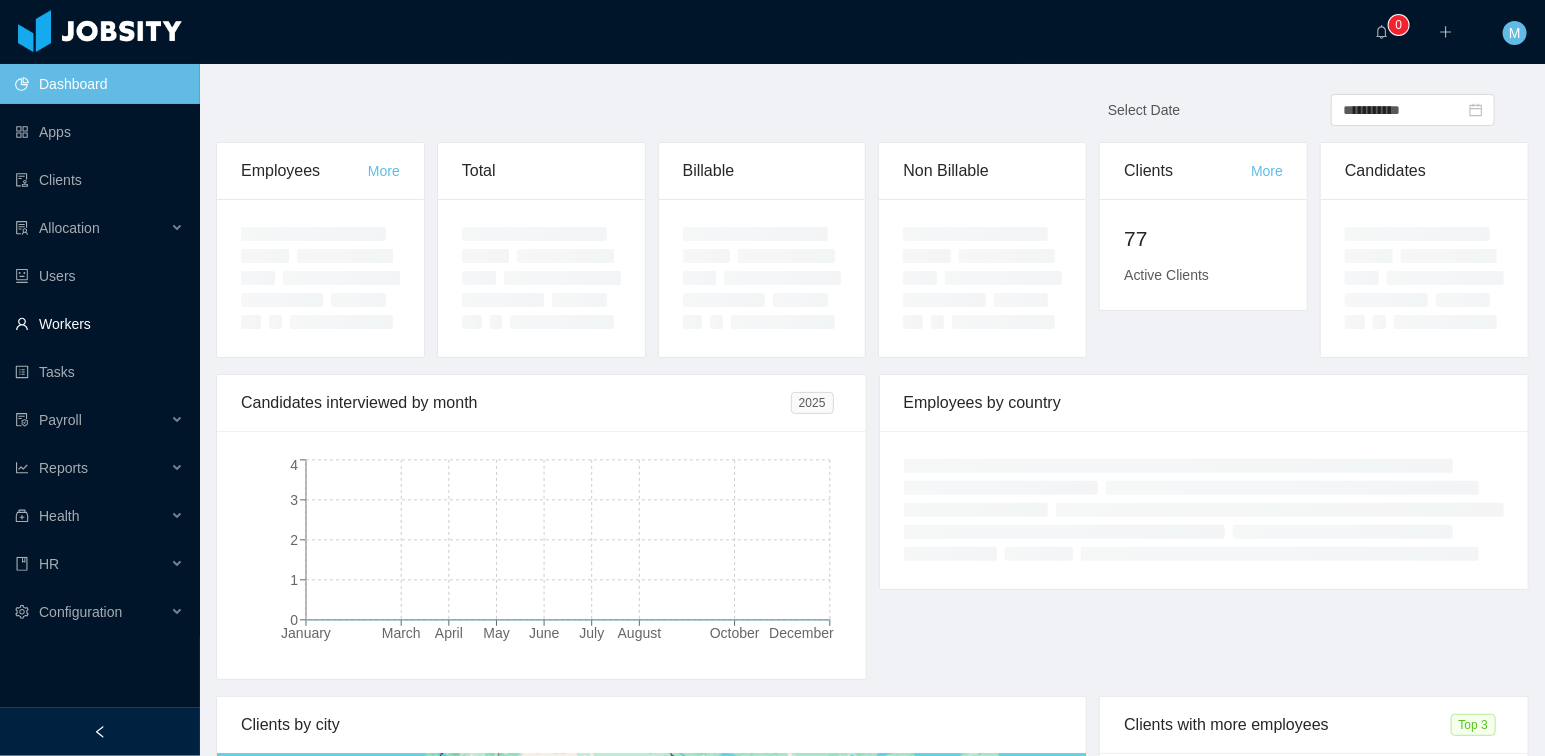 click on "Workers" at bounding box center [99, 324] 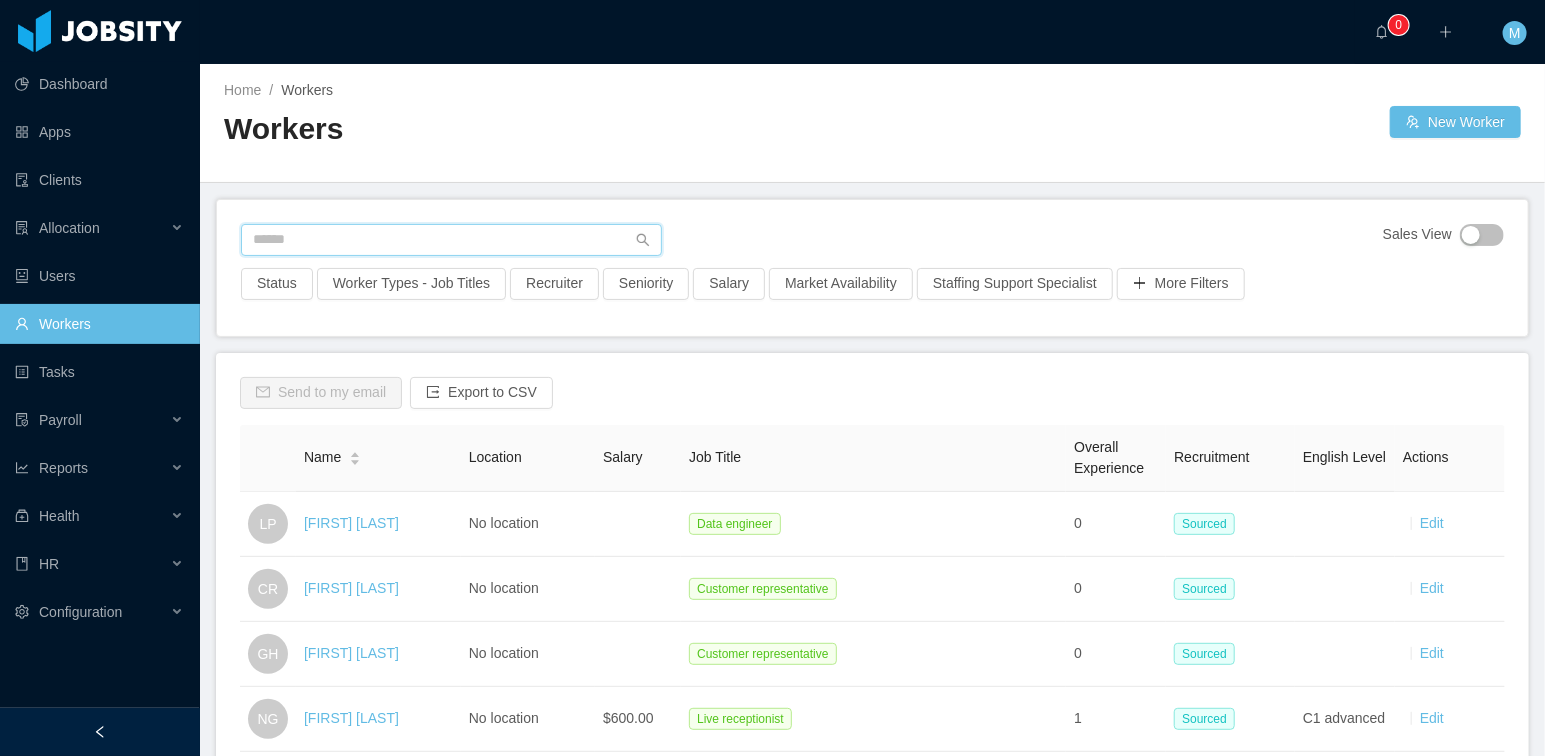 click at bounding box center [451, 240] 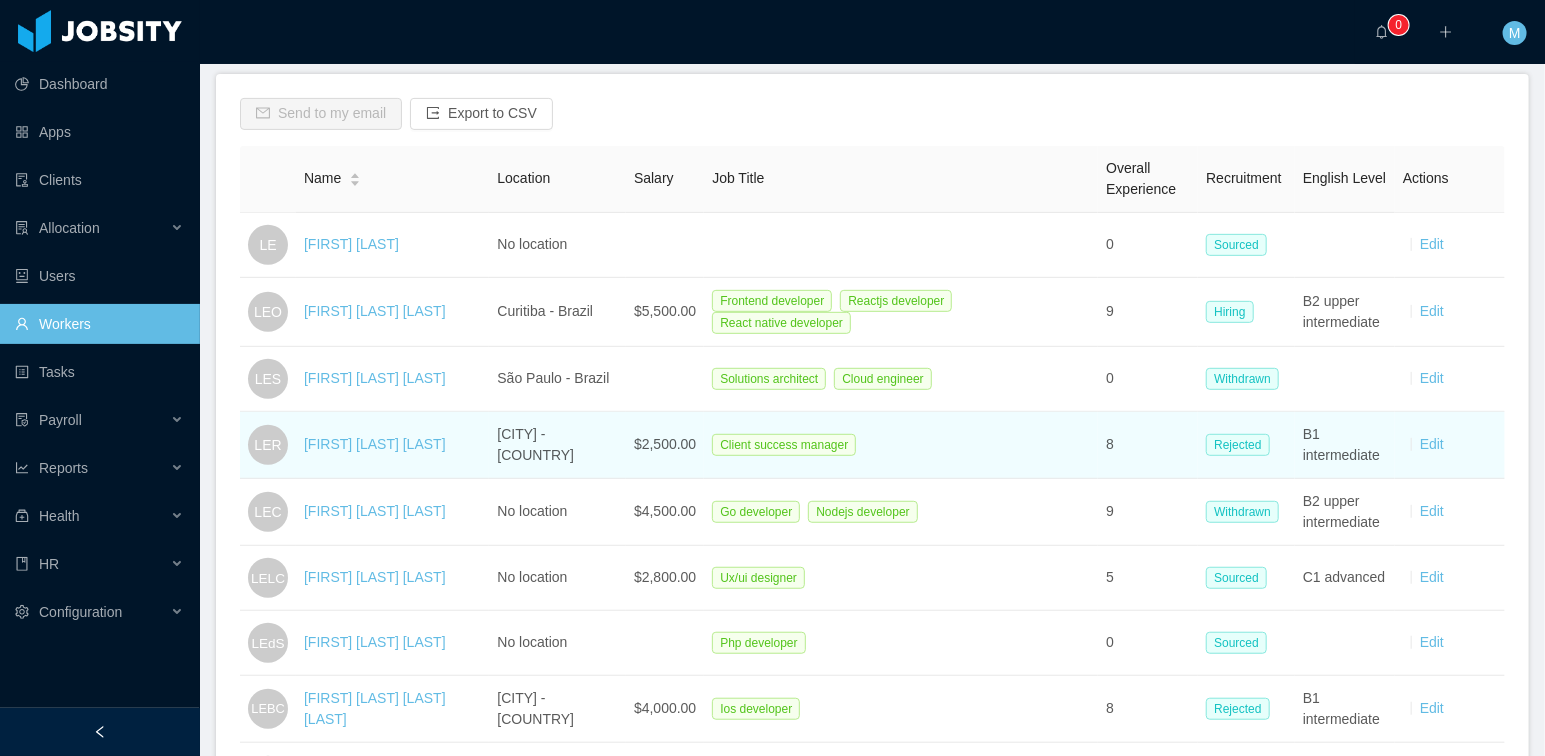 scroll, scrollTop: 464, scrollLeft: 0, axis: vertical 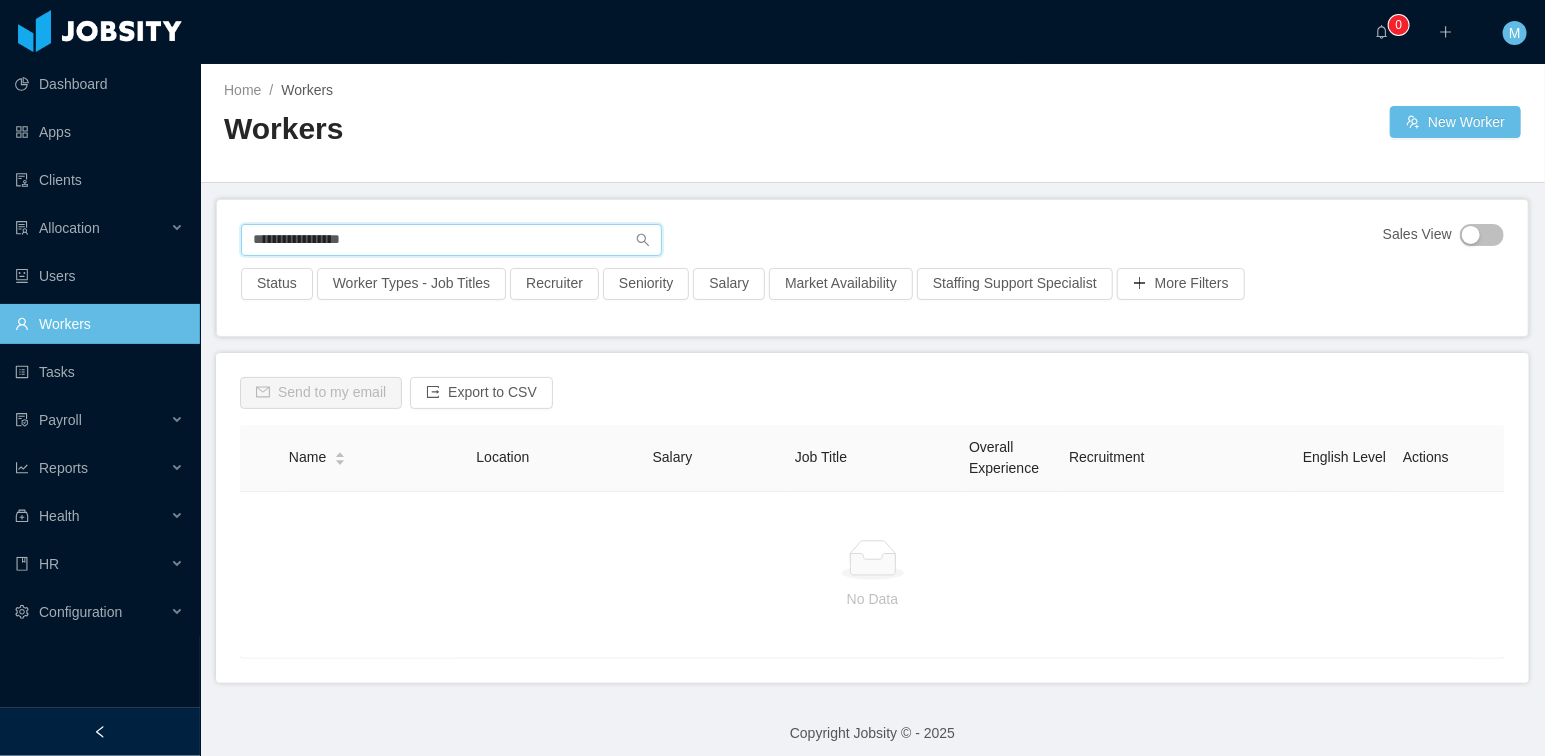 click on "**********" at bounding box center (451, 240) 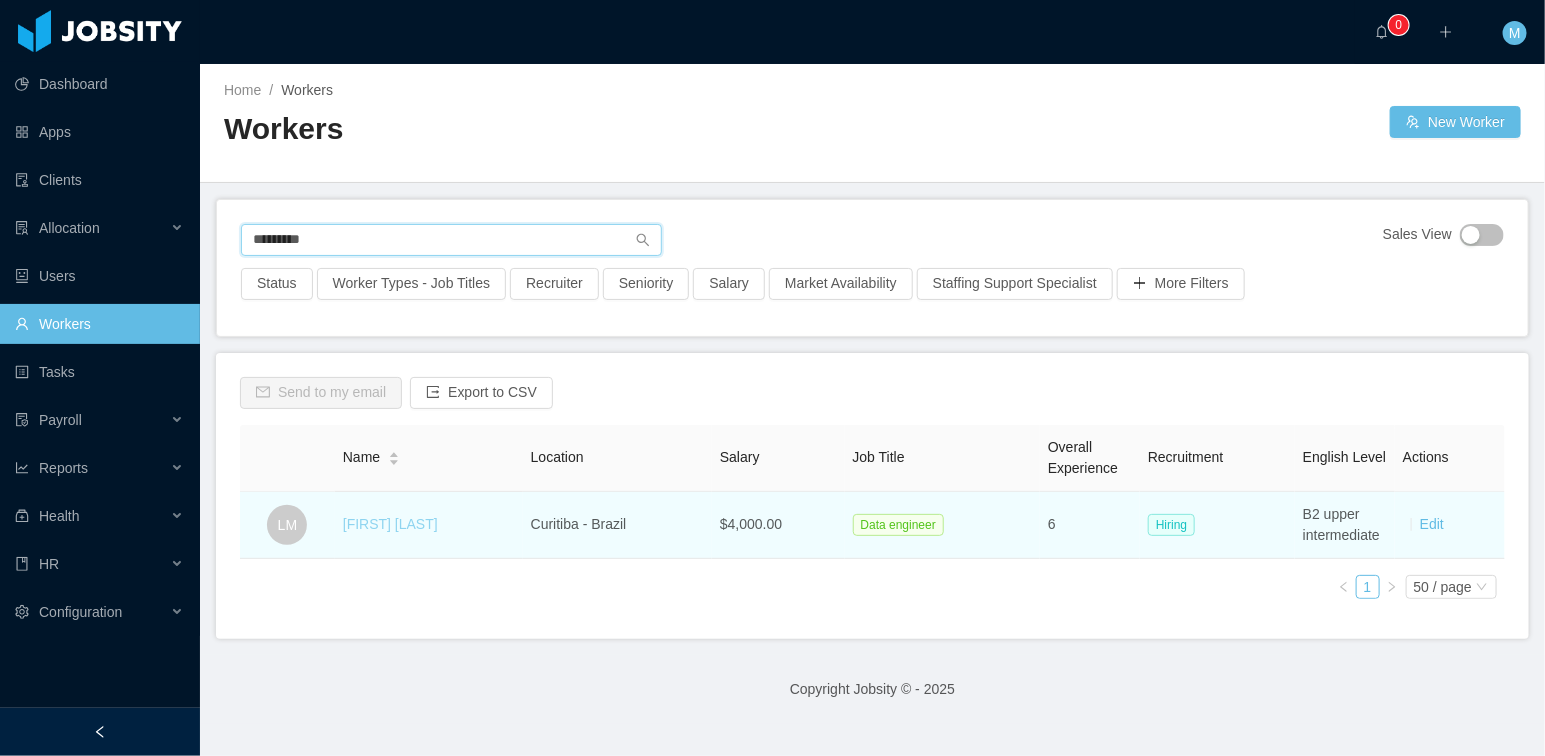 type on "*********" 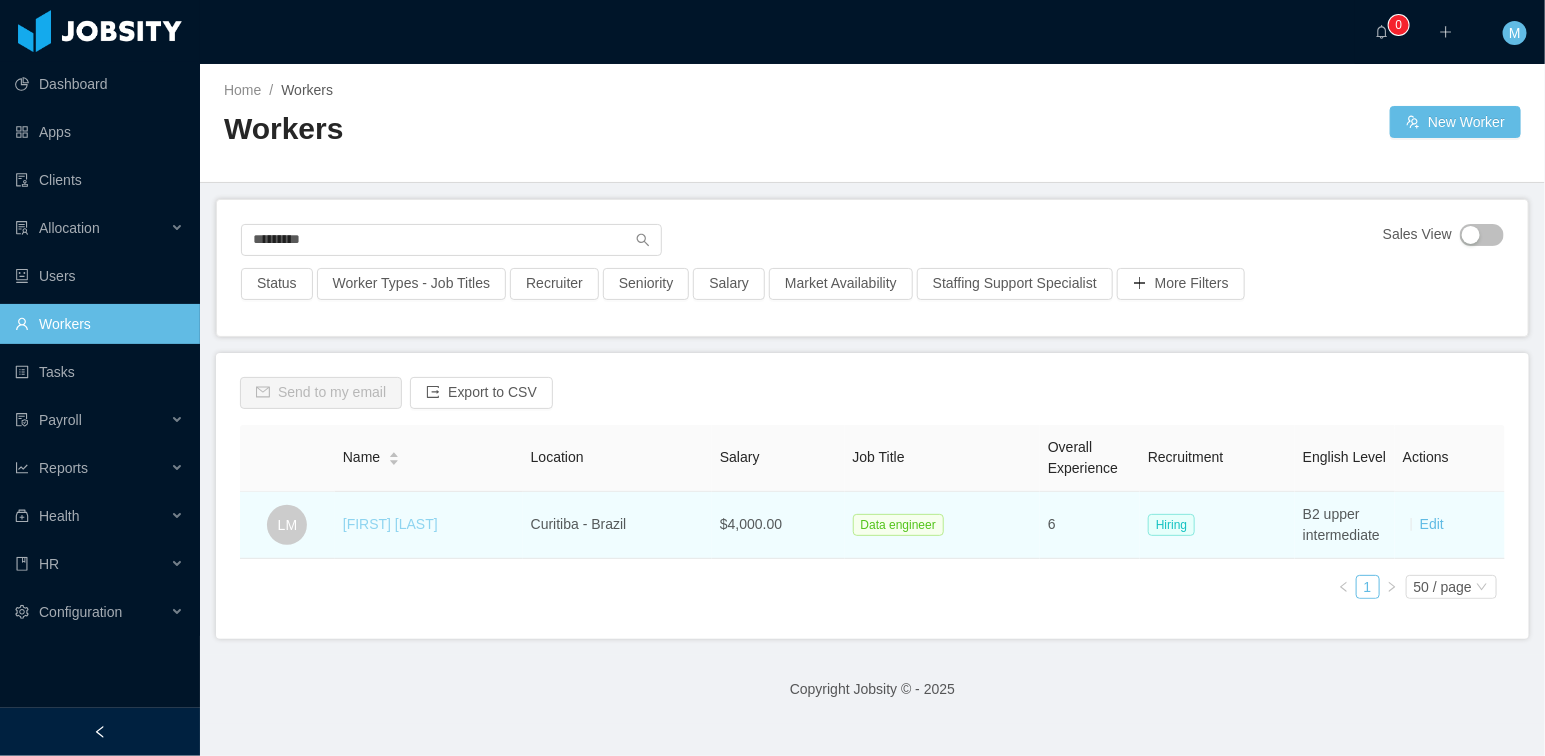 click on "[FIRST] [LAST]" at bounding box center (390, 524) 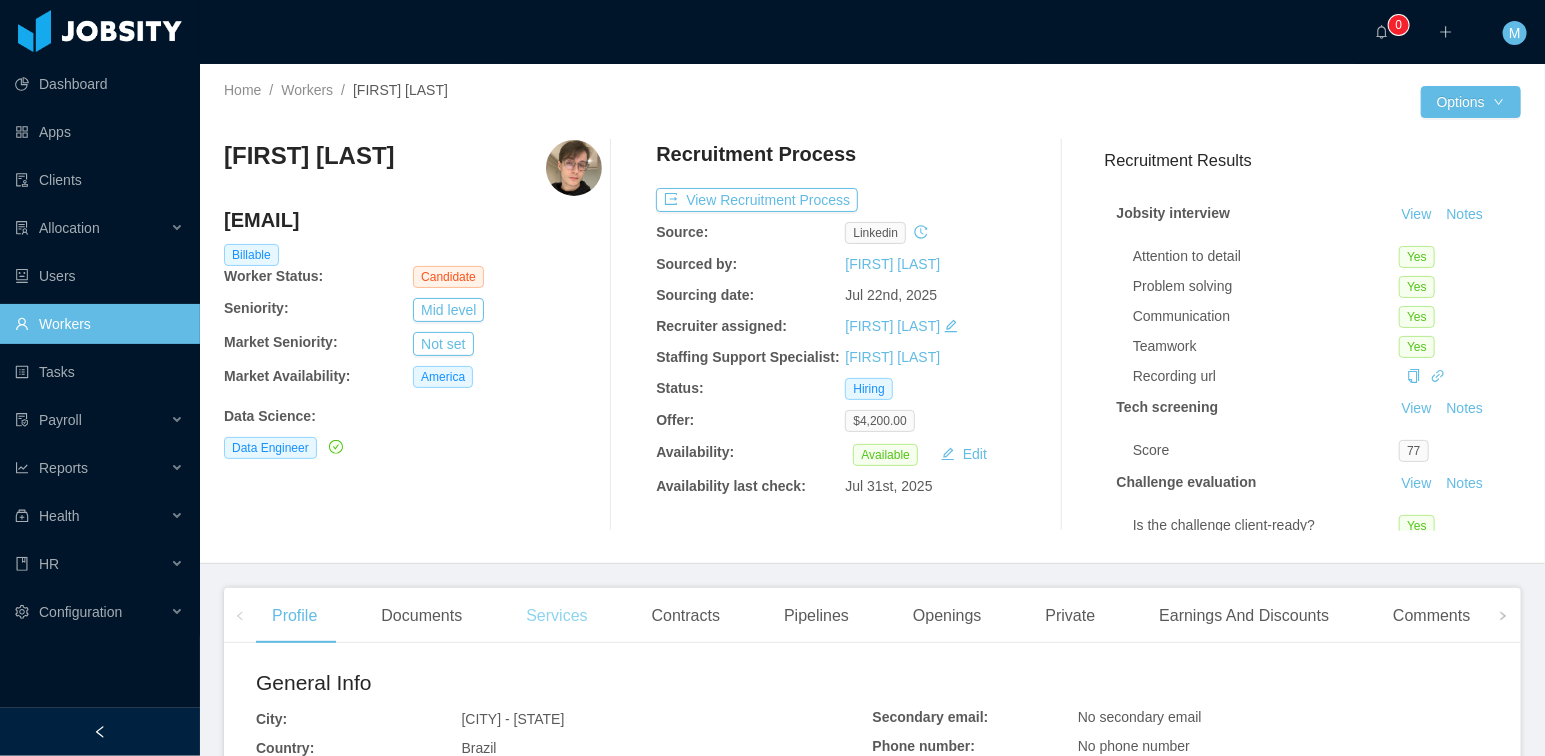 scroll, scrollTop: 478, scrollLeft: 0, axis: vertical 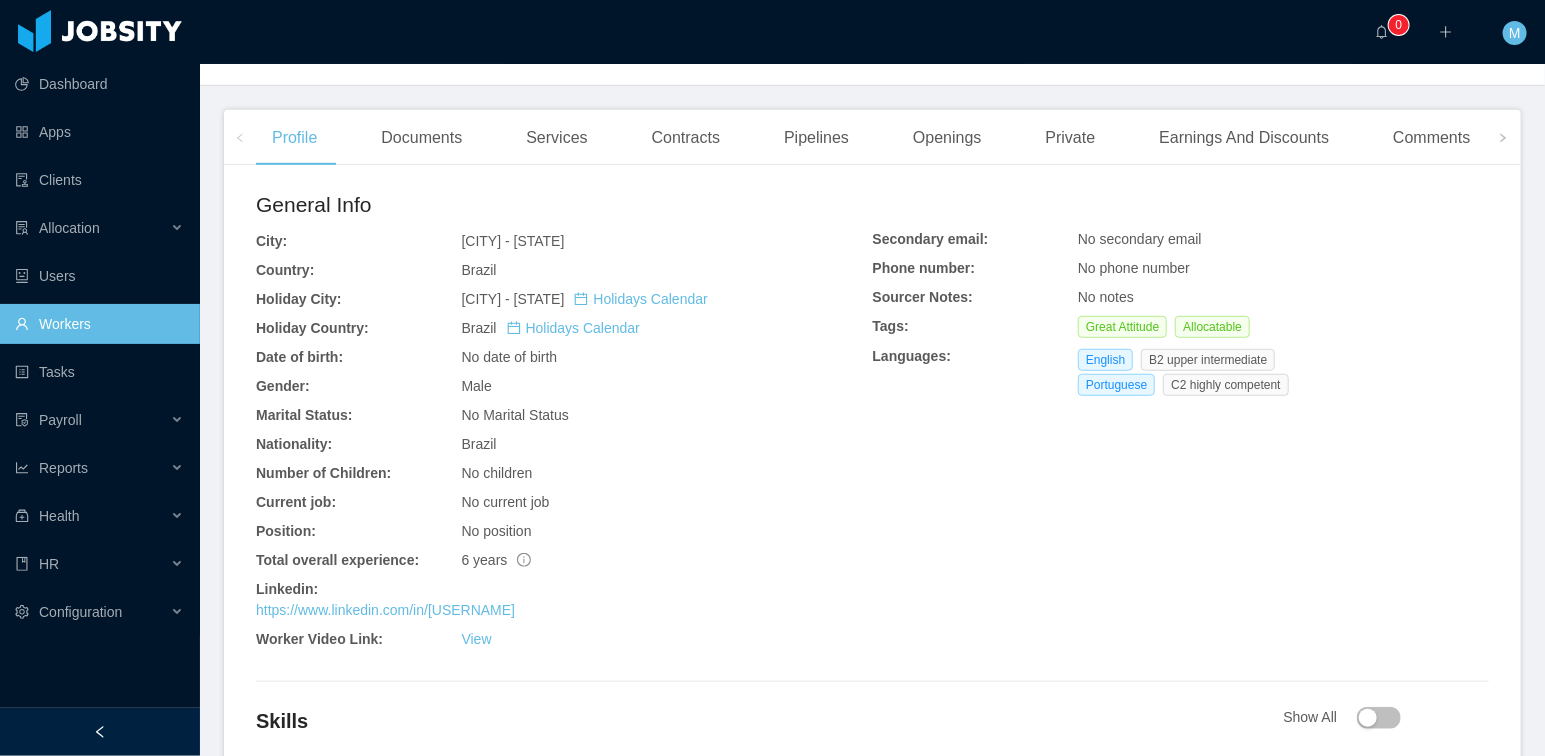click on "https://www.linkedin.com/in/[USERNAME]" at bounding box center [564, 610] 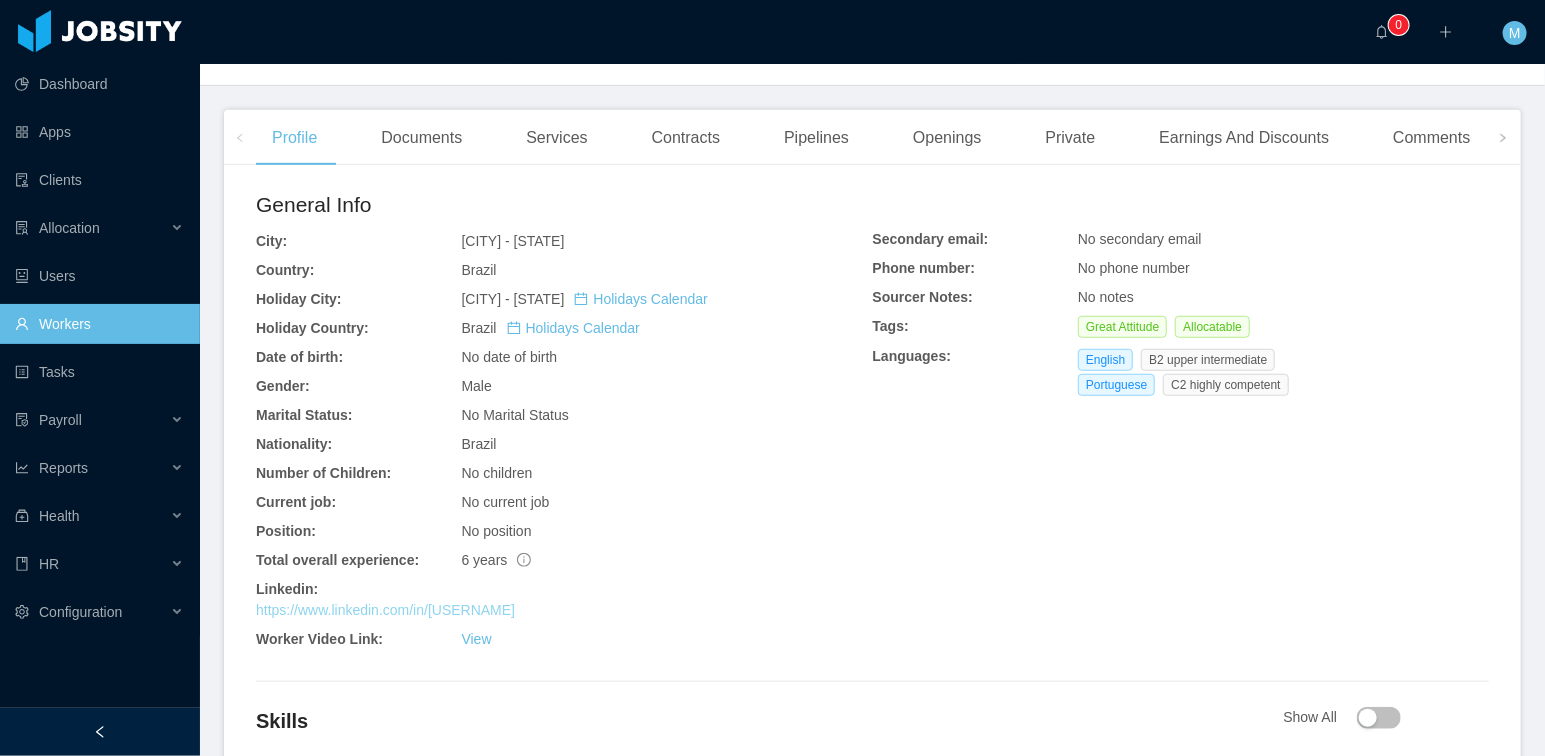 click on "https://www.linkedin.com/in/[USERNAME]" at bounding box center (385, 610) 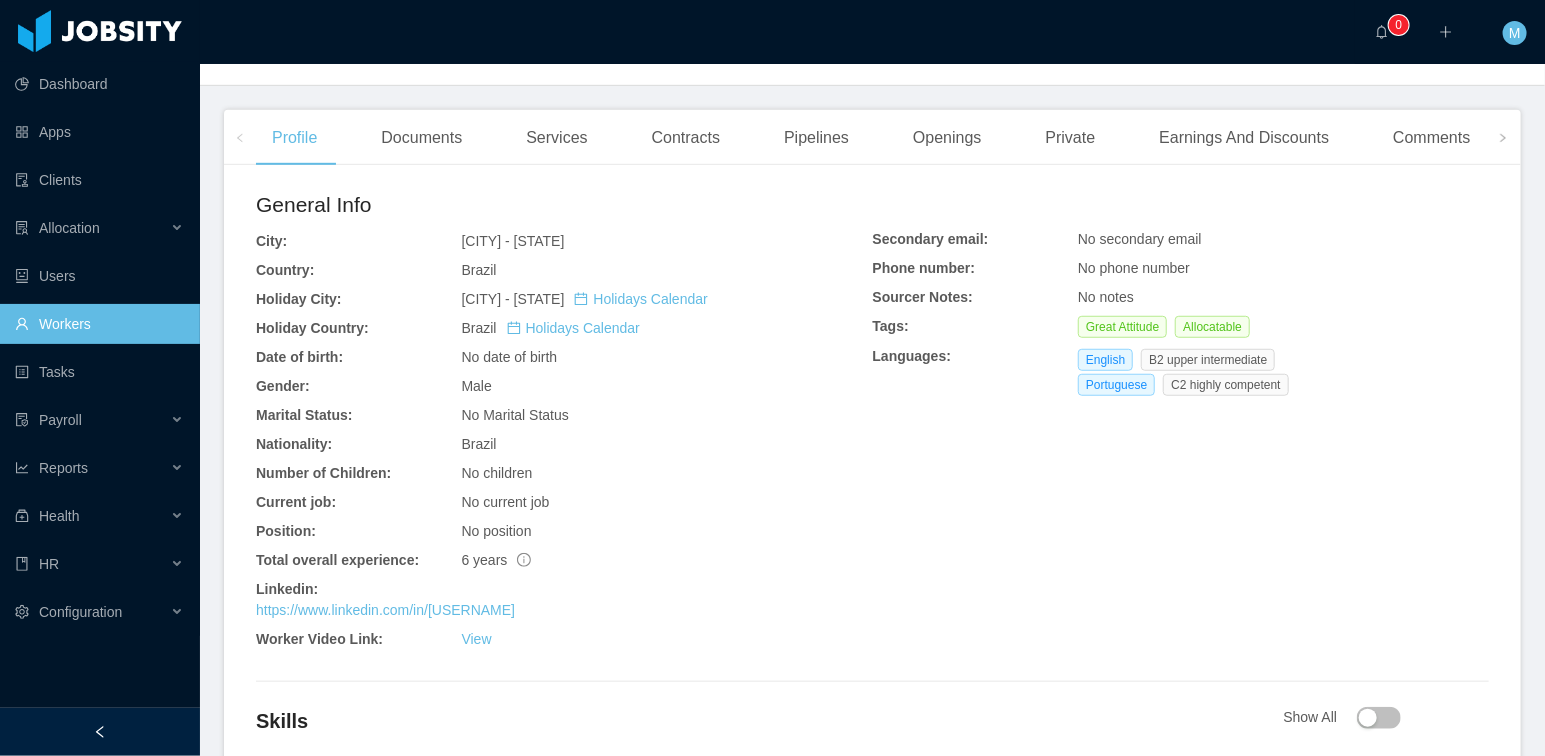 scroll, scrollTop: 0, scrollLeft: 0, axis: both 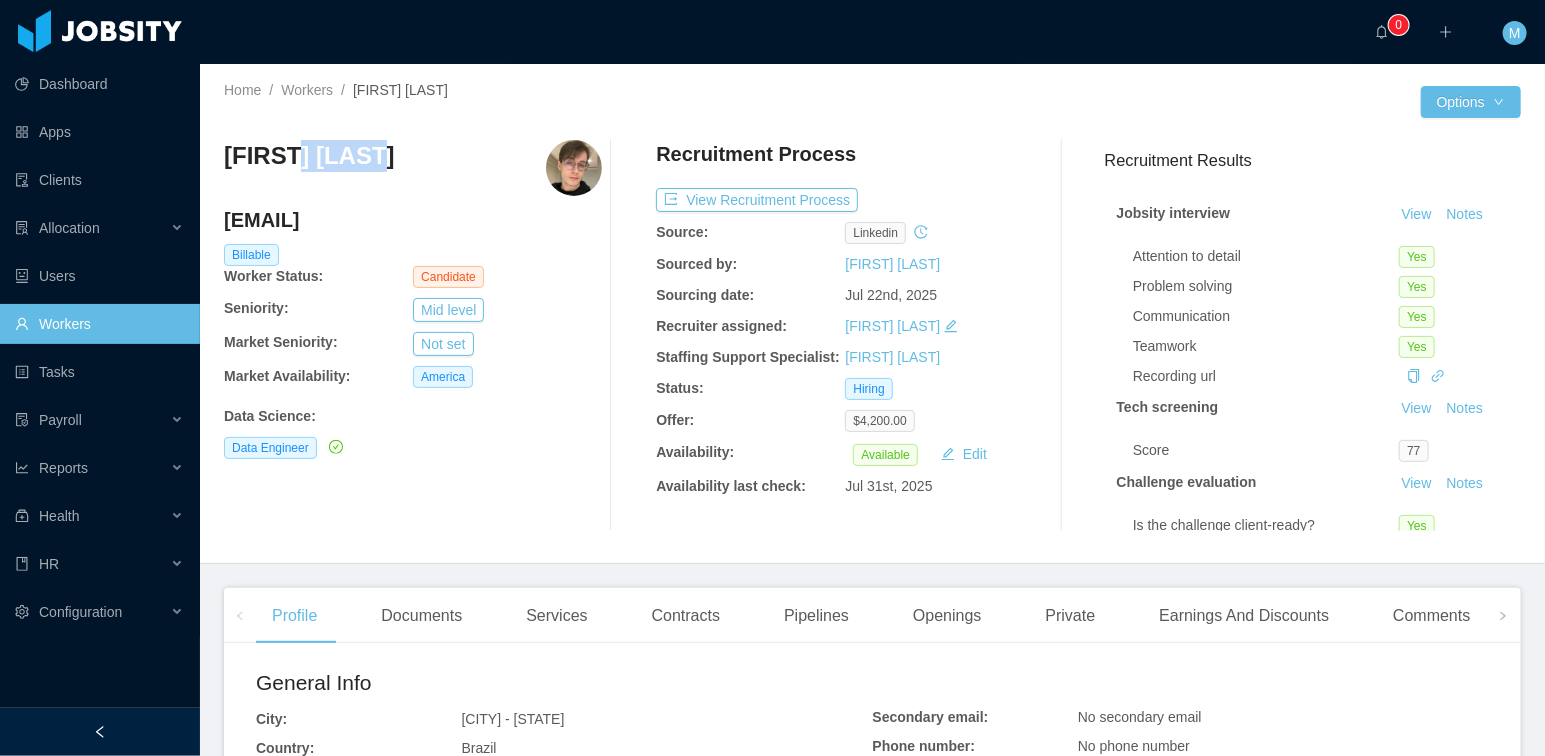 drag, startPoint x: 383, startPoint y: 162, endPoint x: 293, endPoint y: 169, distance: 90.27181 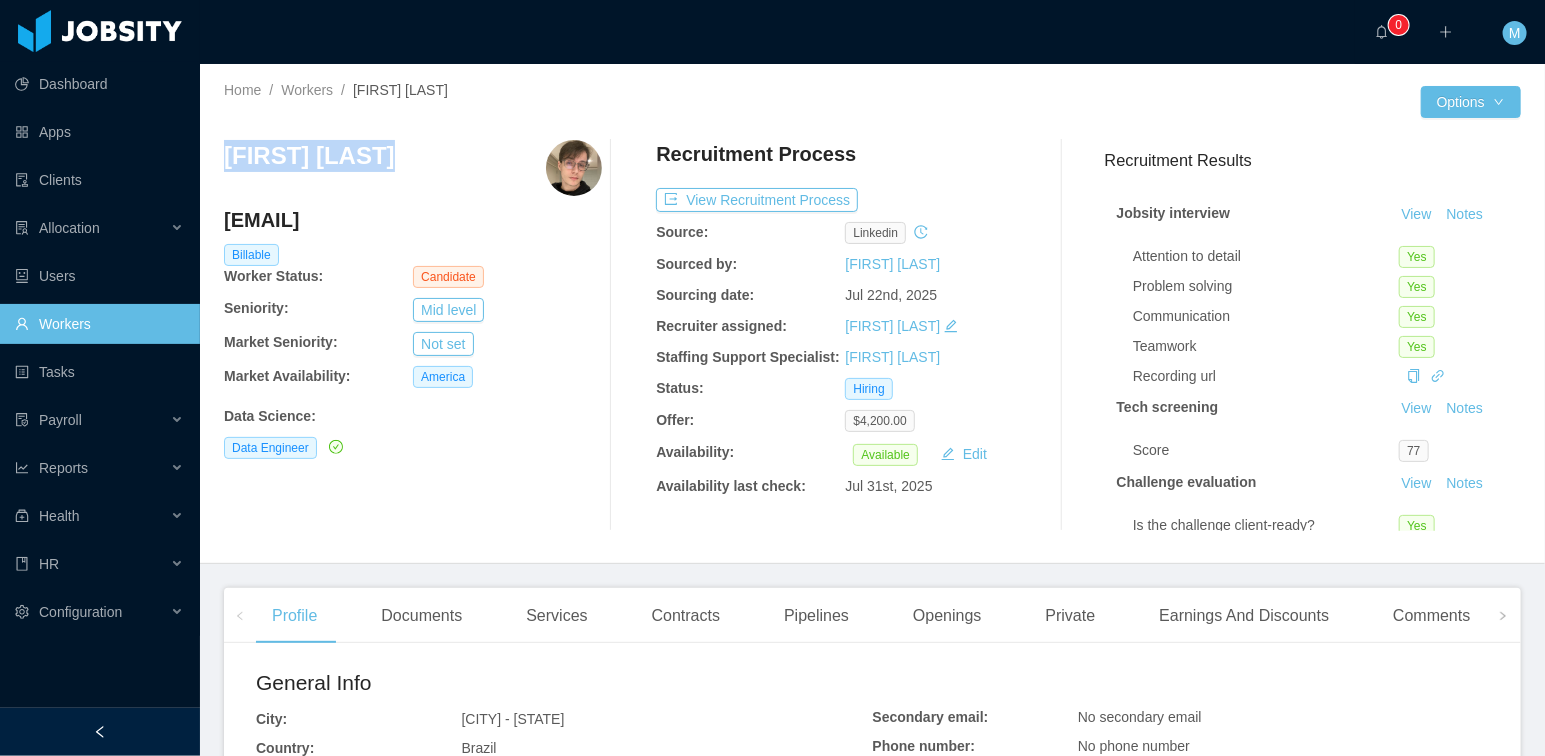 drag, startPoint x: 401, startPoint y: 167, endPoint x: 223, endPoint y: 166, distance: 178.0028 